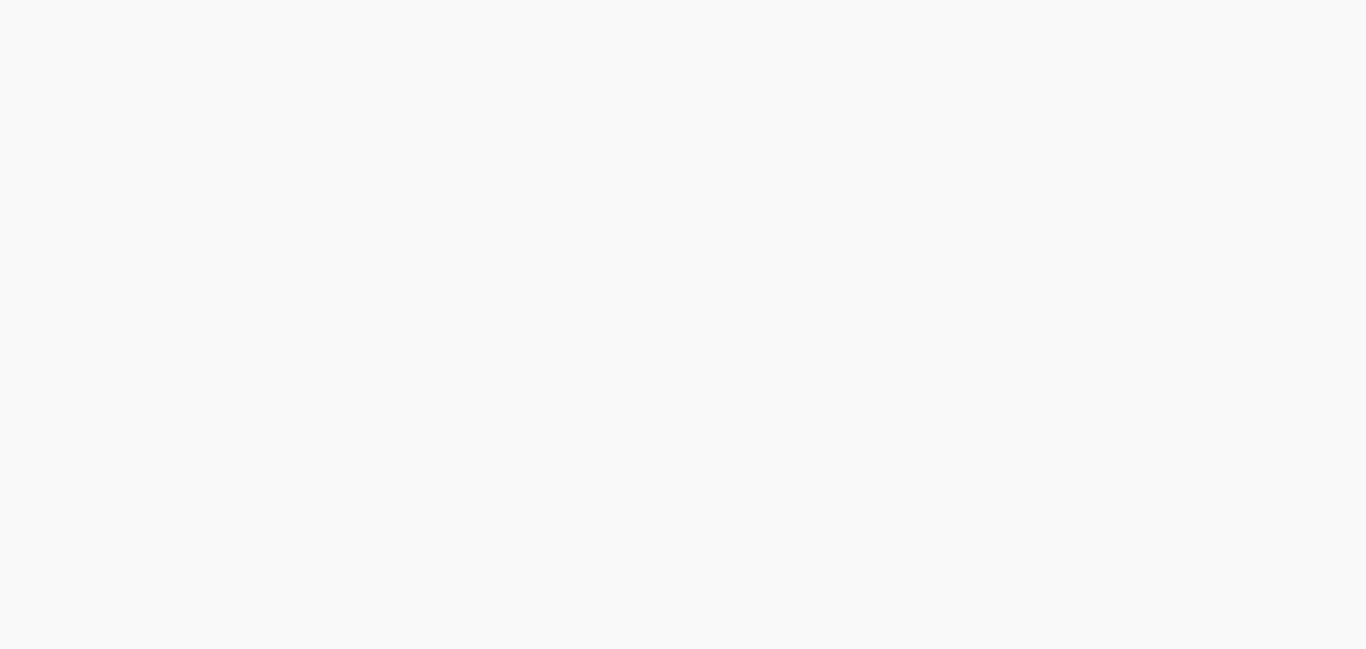 scroll, scrollTop: 0, scrollLeft: 0, axis: both 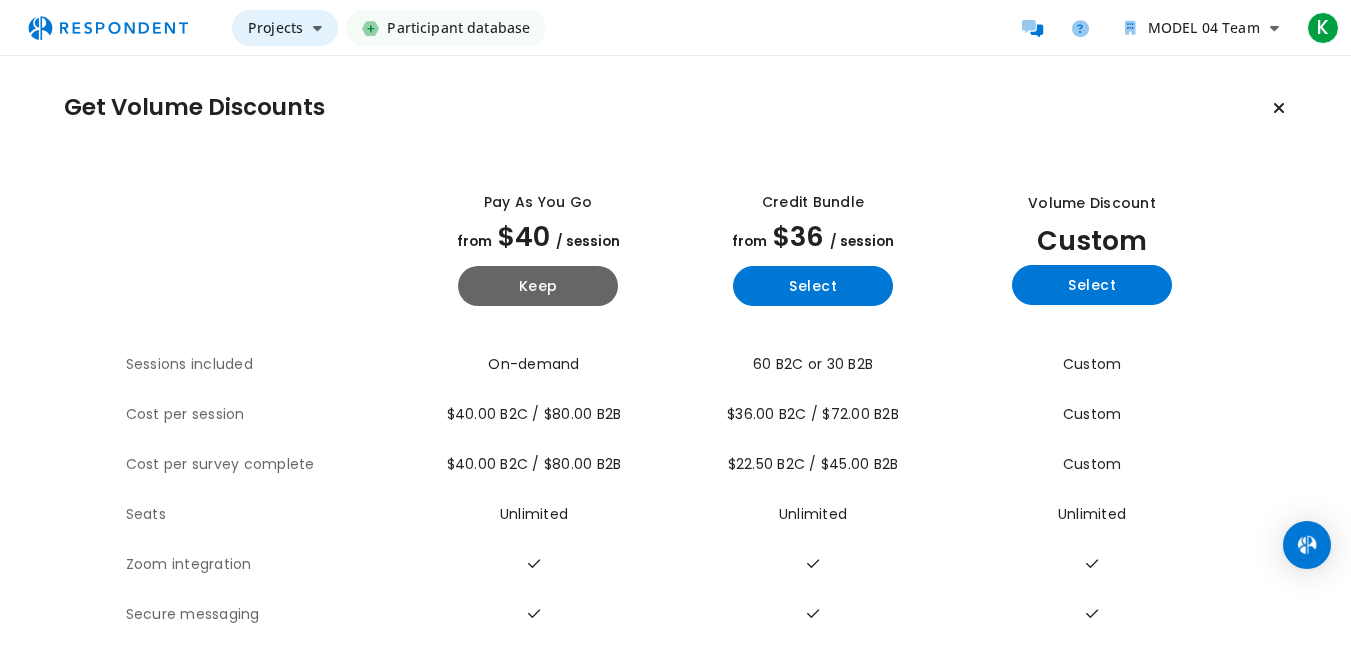 click at bounding box center [317, 28] 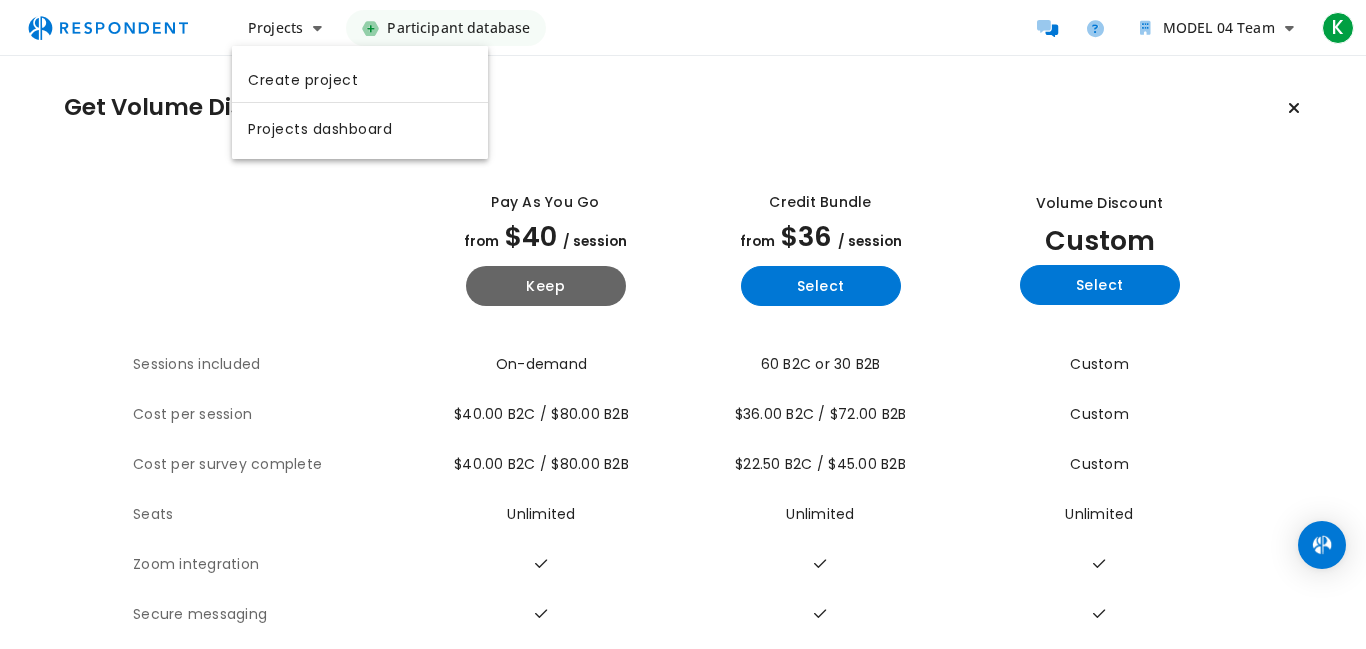 click at bounding box center (683, 324) 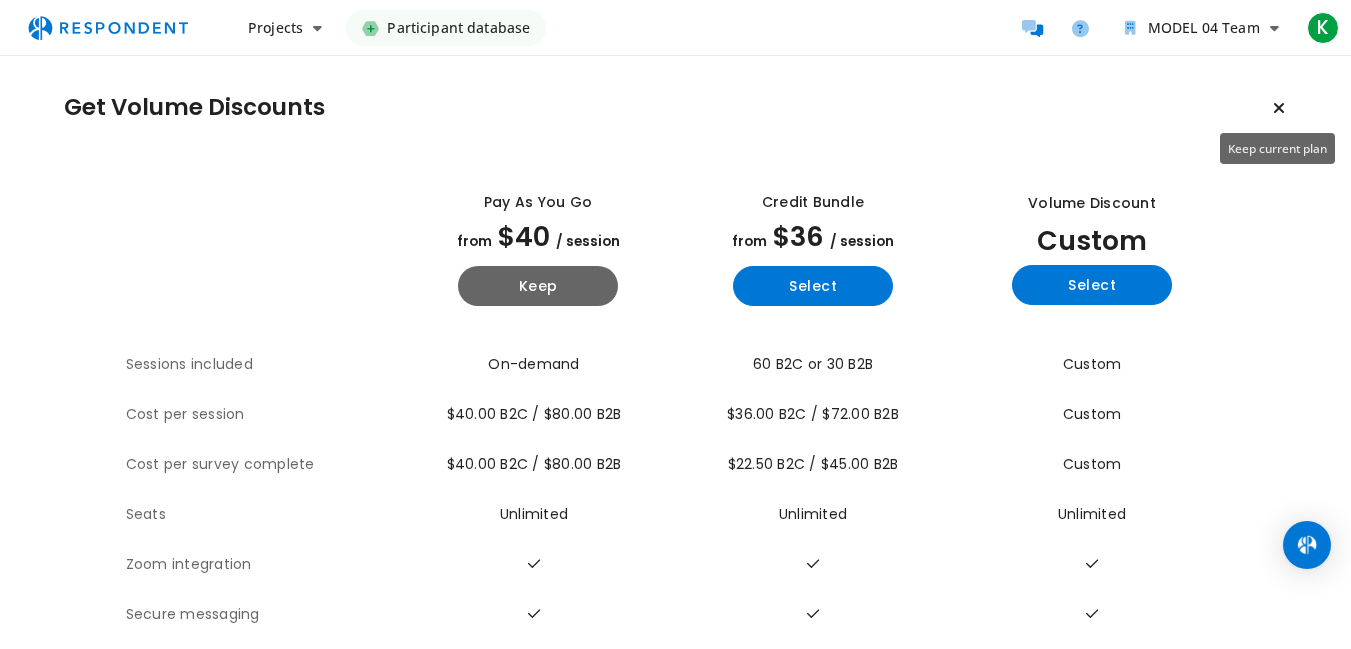 click at bounding box center (1279, 108) 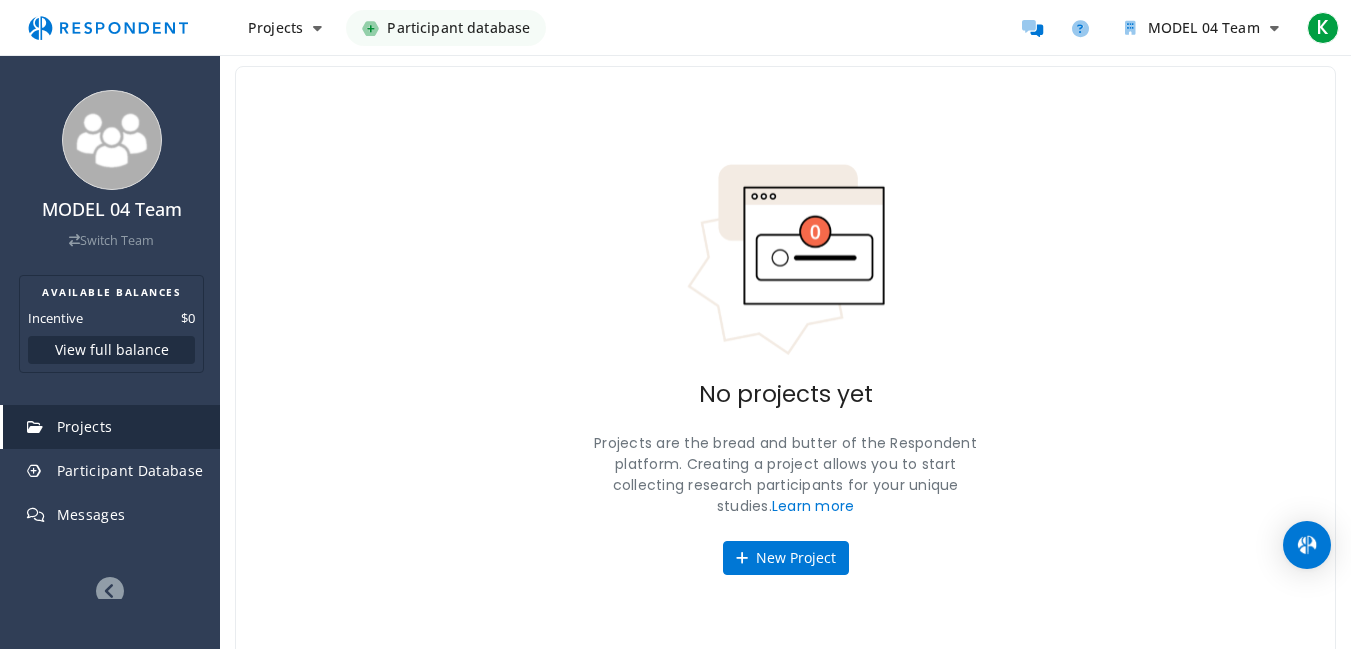 scroll, scrollTop: 73, scrollLeft: 0, axis: vertical 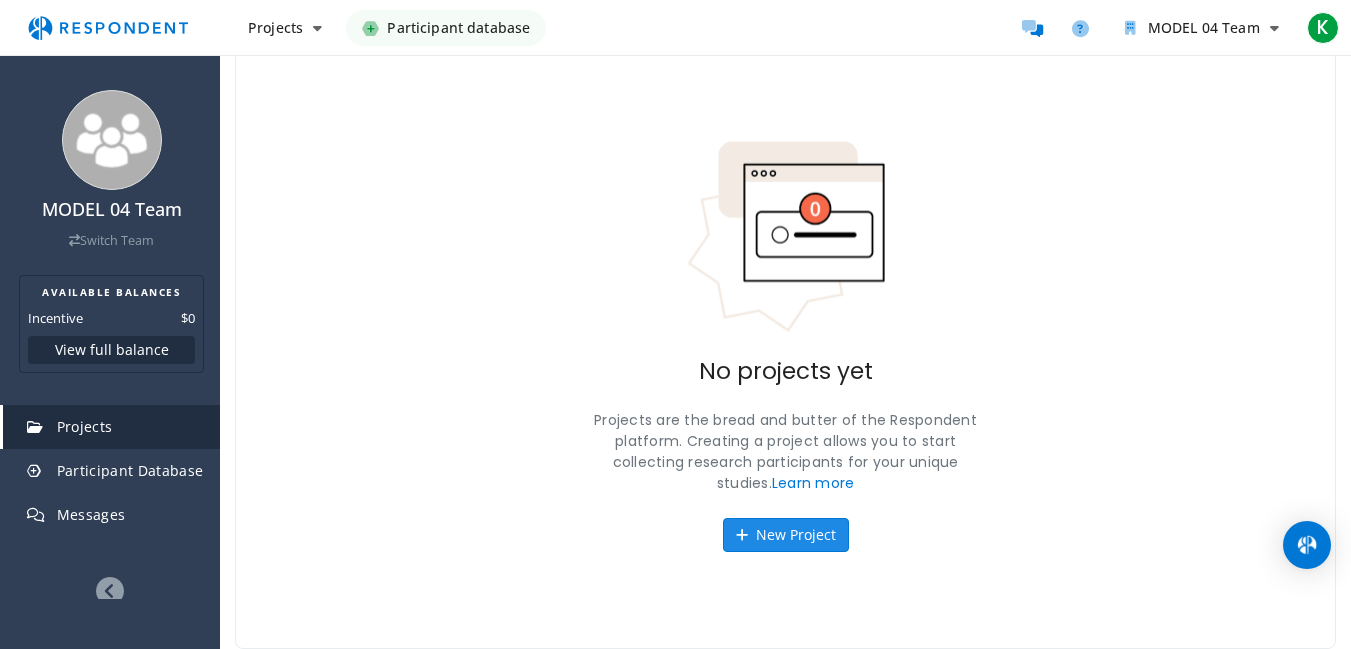 click on "New Project" at bounding box center (786, 535) 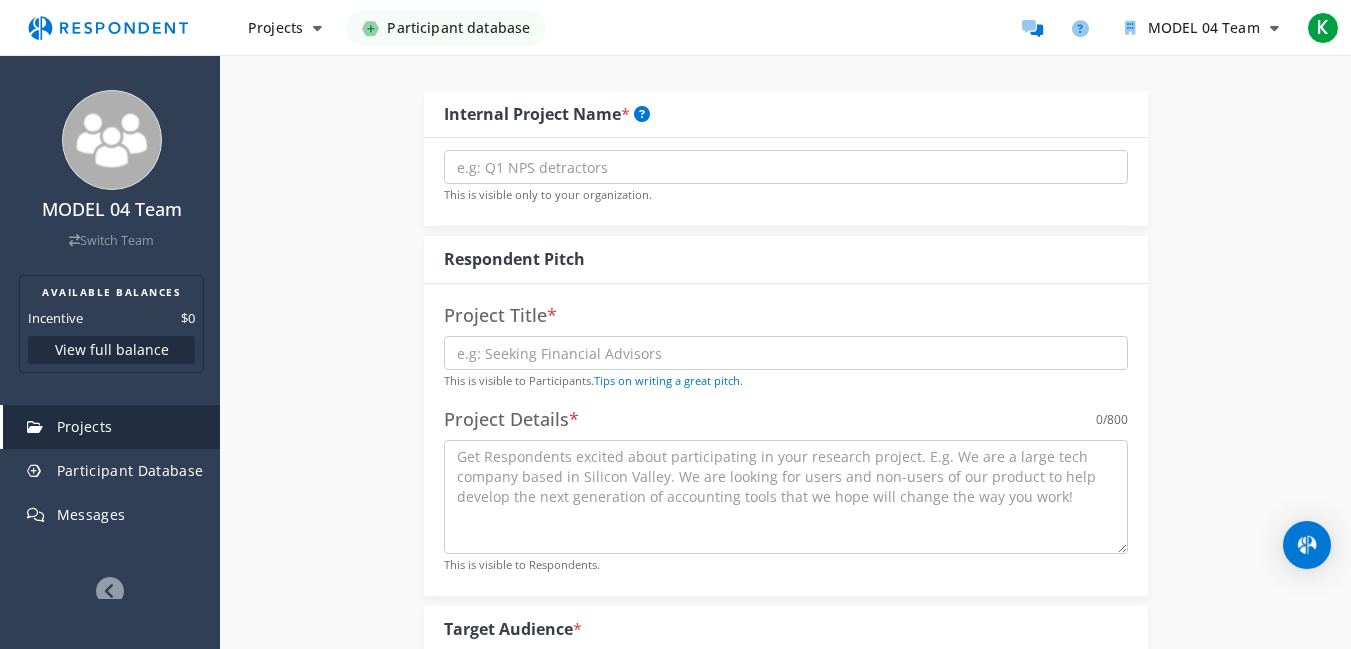 scroll, scrollTop: 0, scrollLeft: 0, axis: both 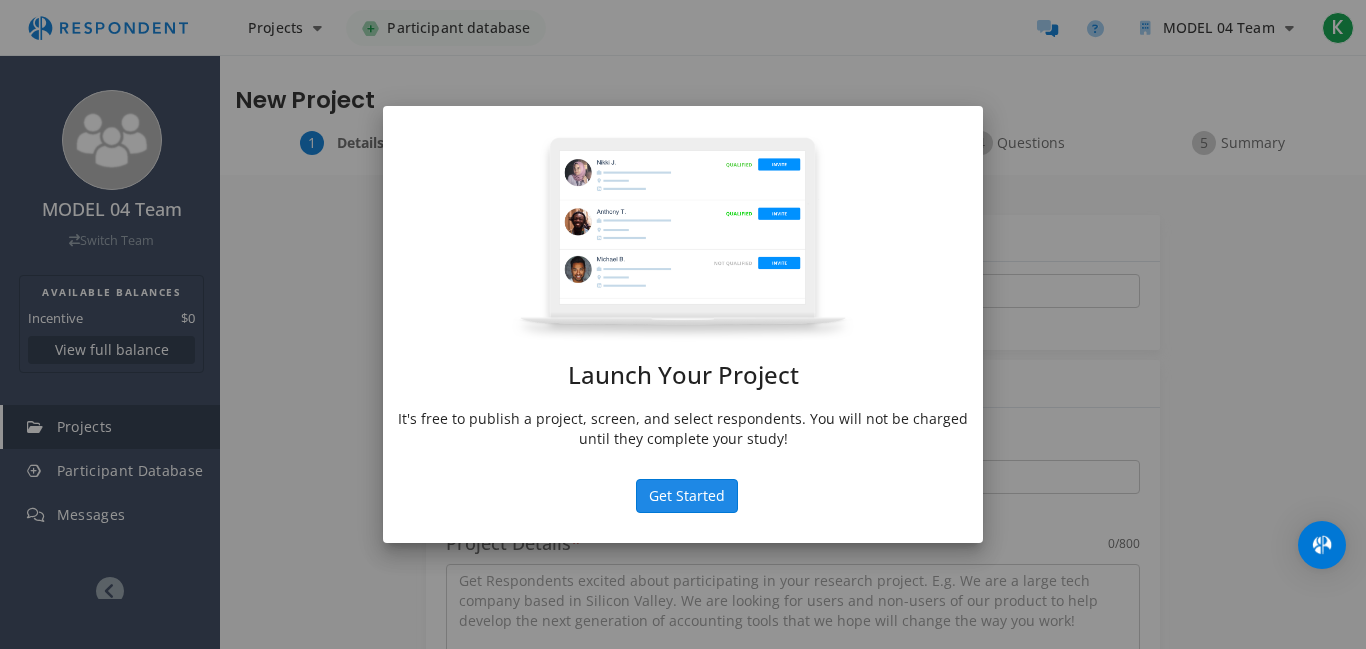 drag, startPoint x: 689, startPoint y: 490, endPoint x: 700, endPoint y: 495, distance: 12.083046 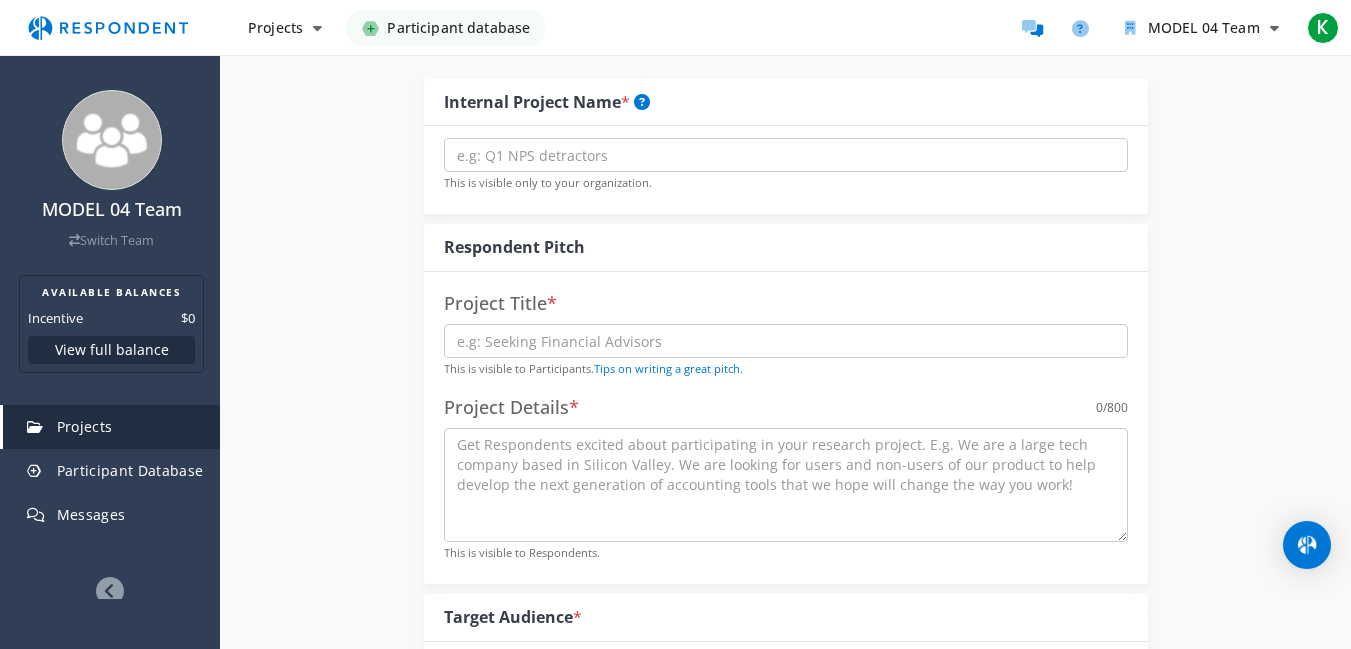 scroll, scrollTop: 0, scrollLeft: 0, axis: both 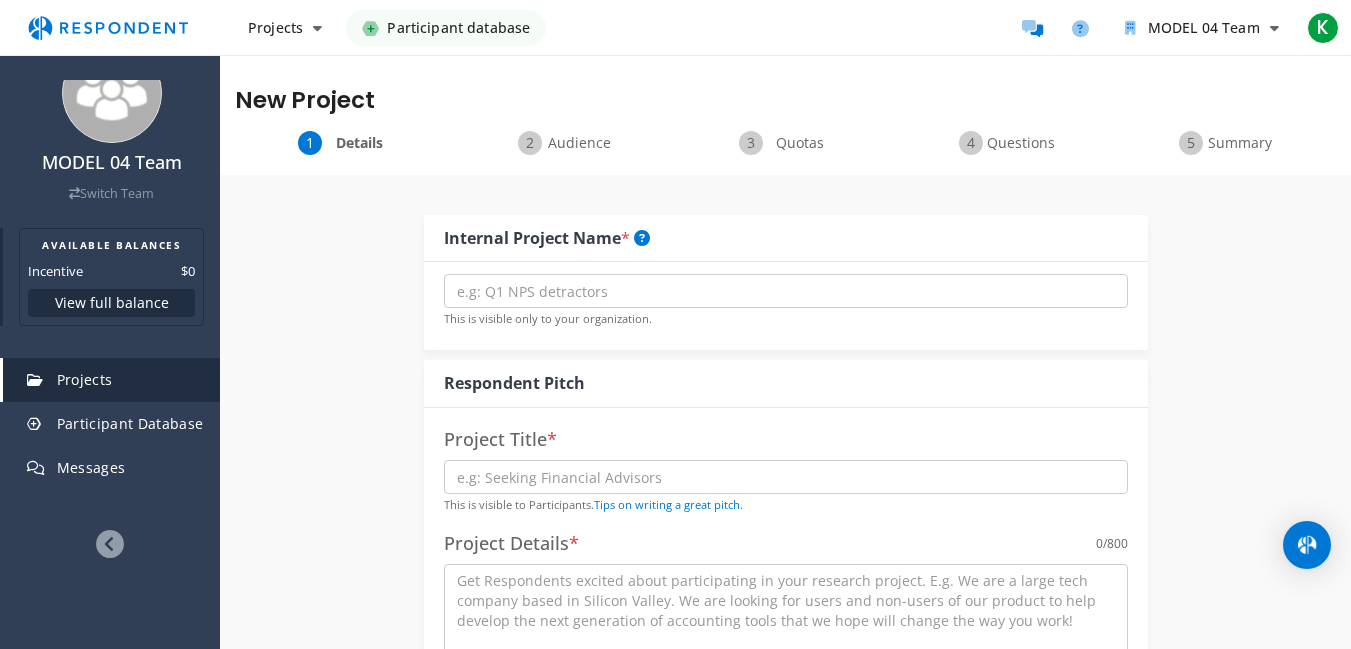 click on "View full balance" at bounding box center [111, 303] 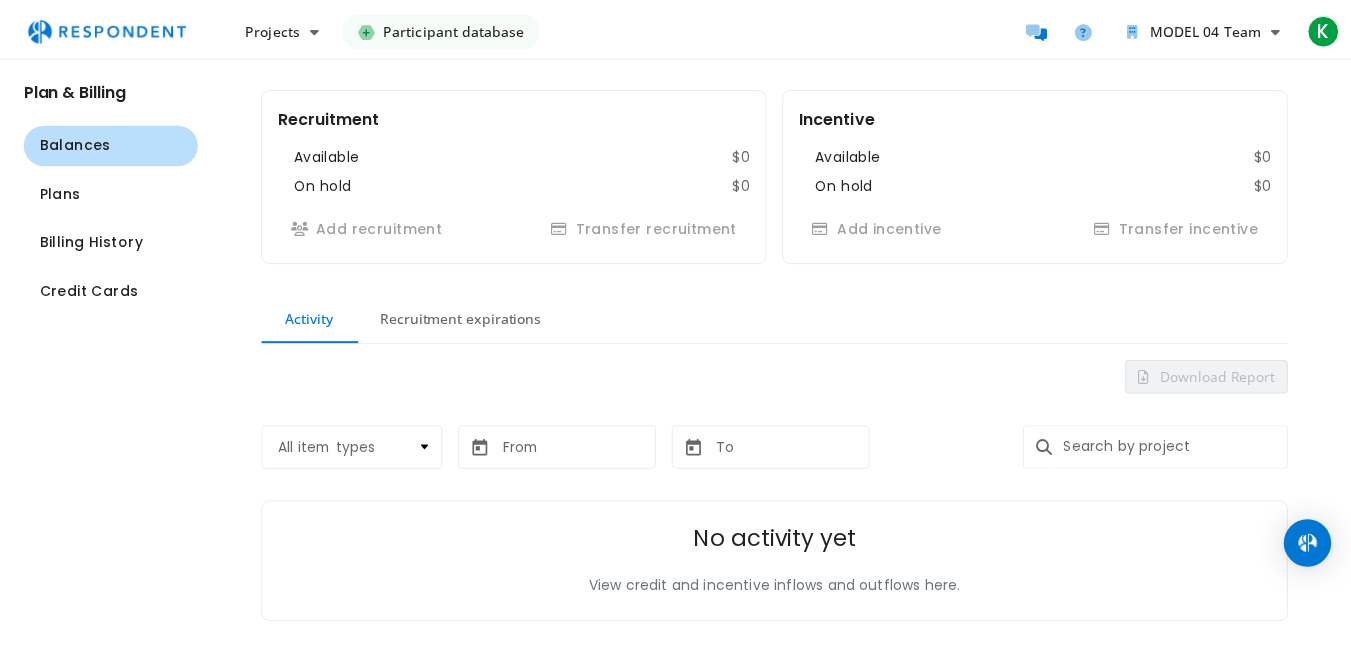scroll, scrollTop: 84, scrollLeft: 0, axis: vertical 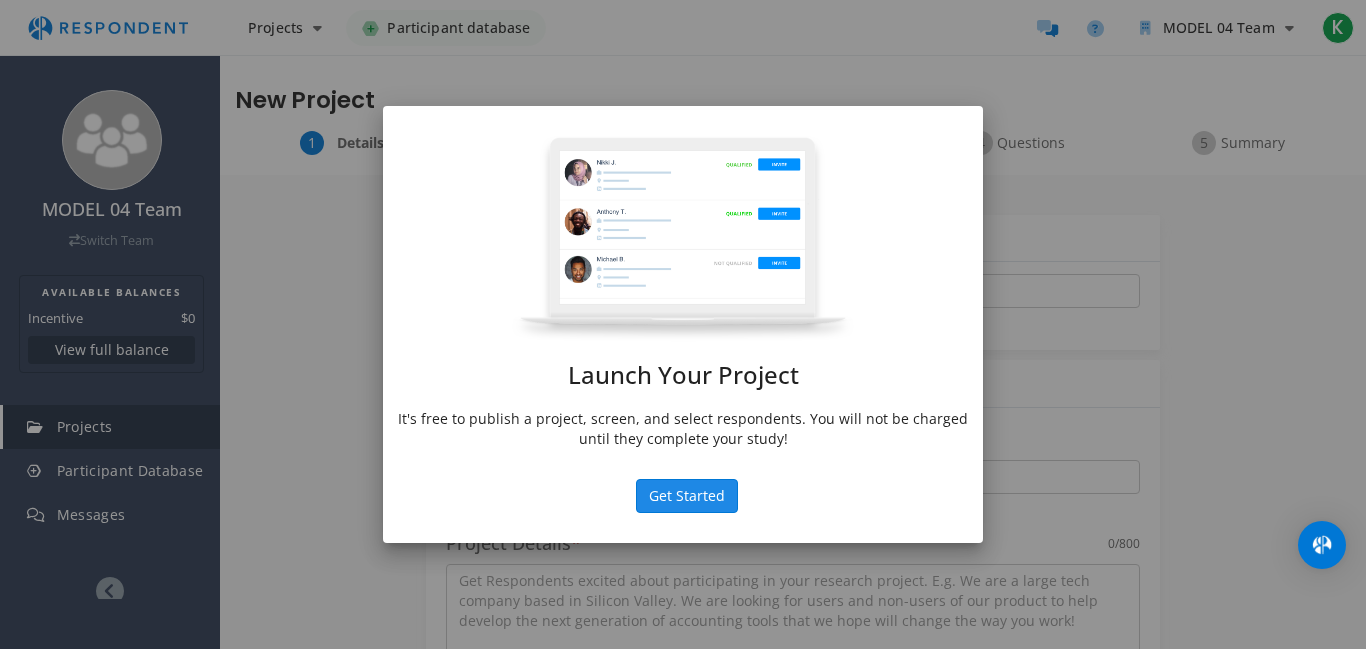 click on "Get Started" 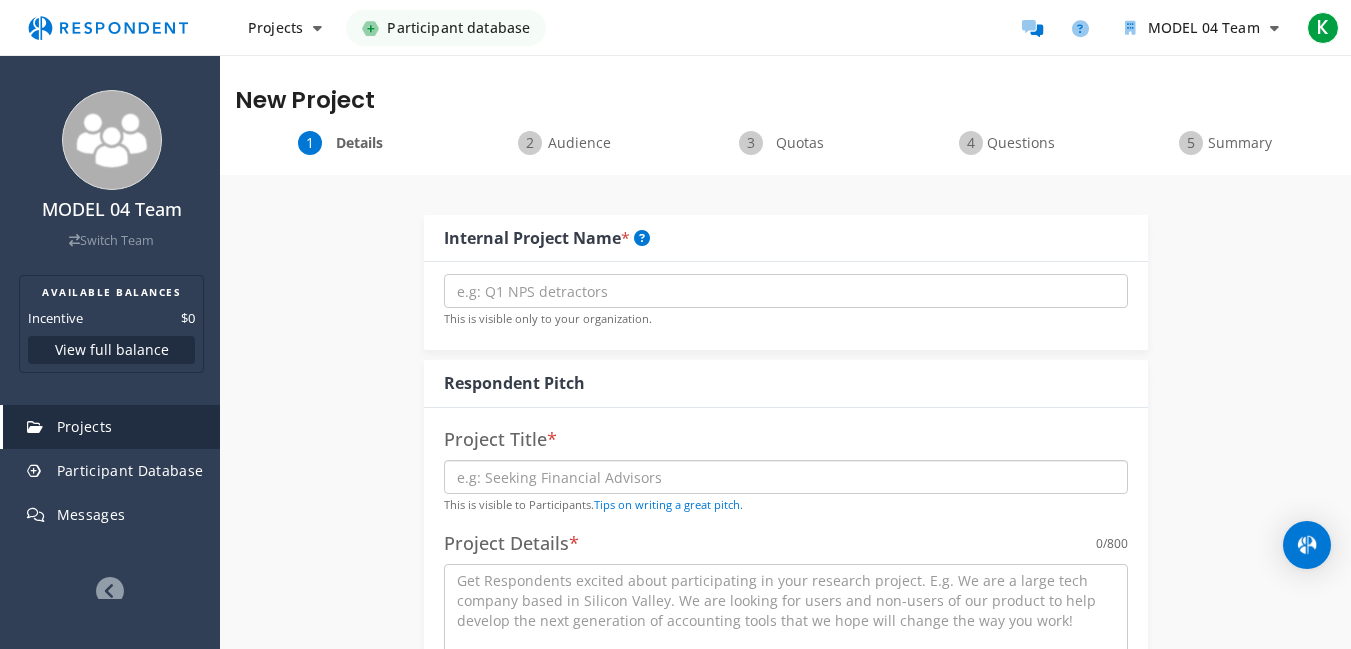 paste on "HIGH PERFORMANCE WORK SYSTEMS, LEADER MEMBER EXCHANGE AND MENTAL HEALTH WELLBEING OF EMPLOYEES IN IN" 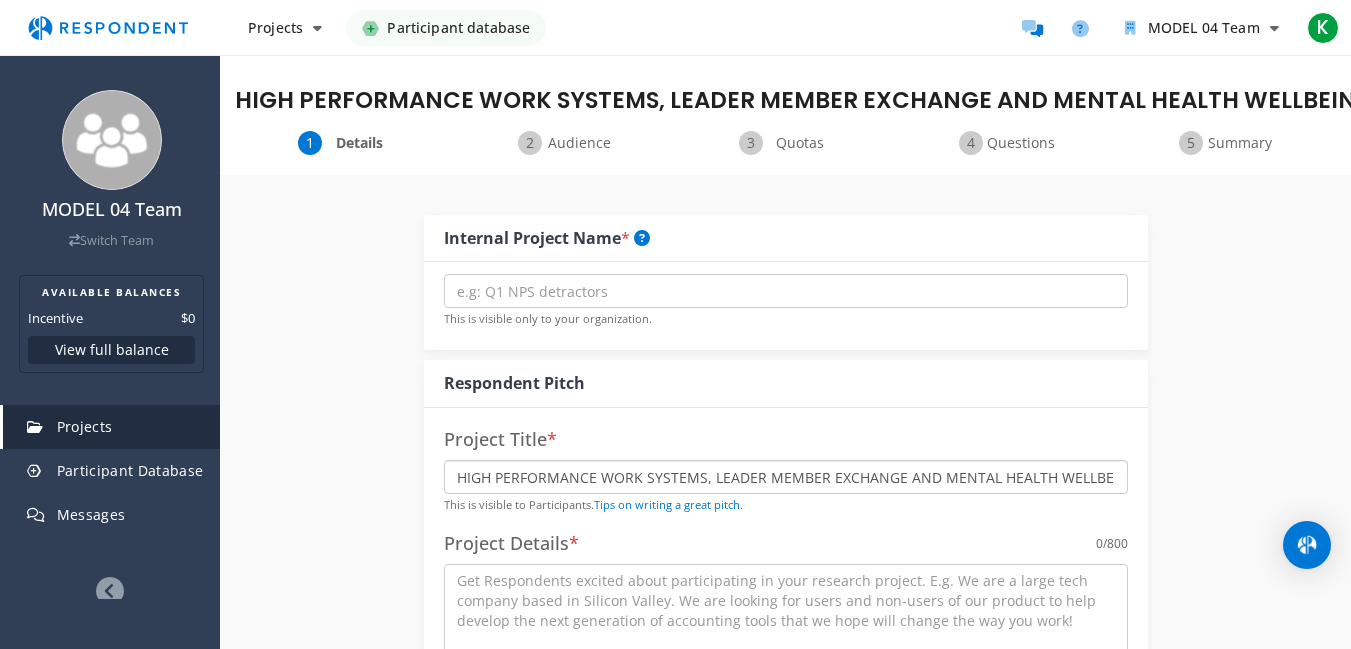scroll, scrollTop: 0, scrollLeft: 151, axis: horizontal 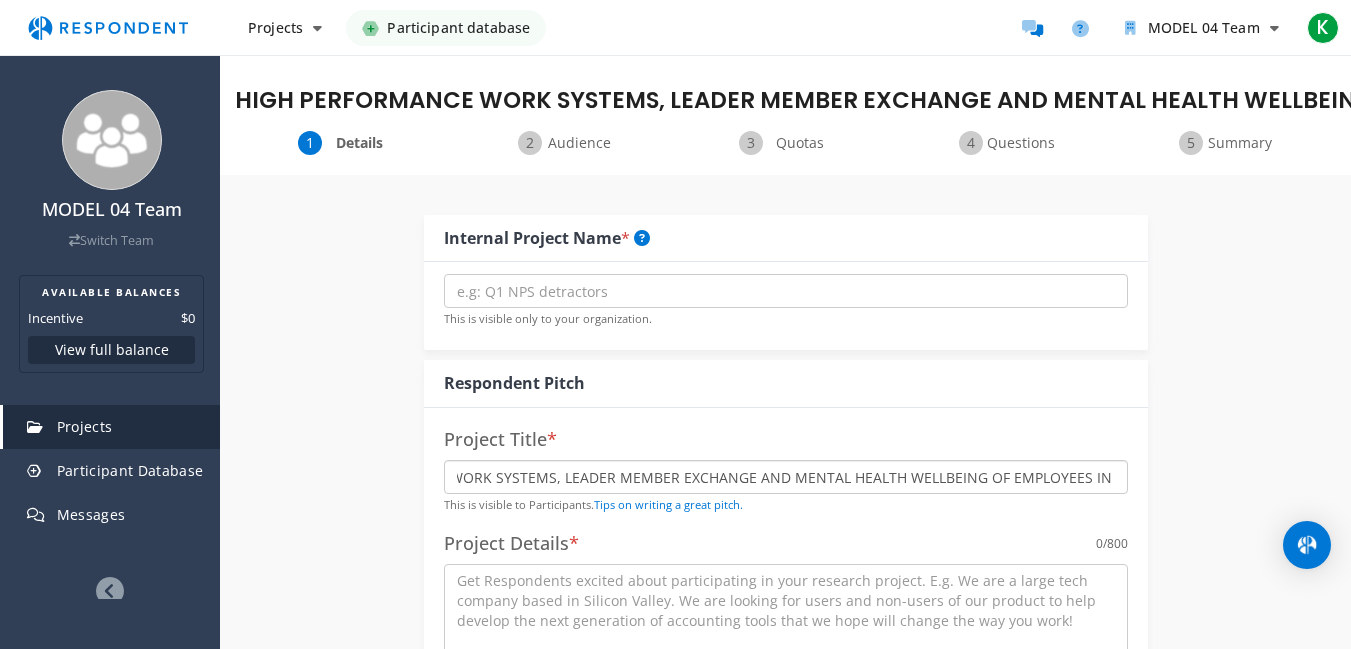 type on "HIGH PERFORMANCE WORK SYSTEMS, LEADER MEMBER EXCHANGE AND MENTAL HEALTH WELLBEING OF EMPLOYEES IN IN" 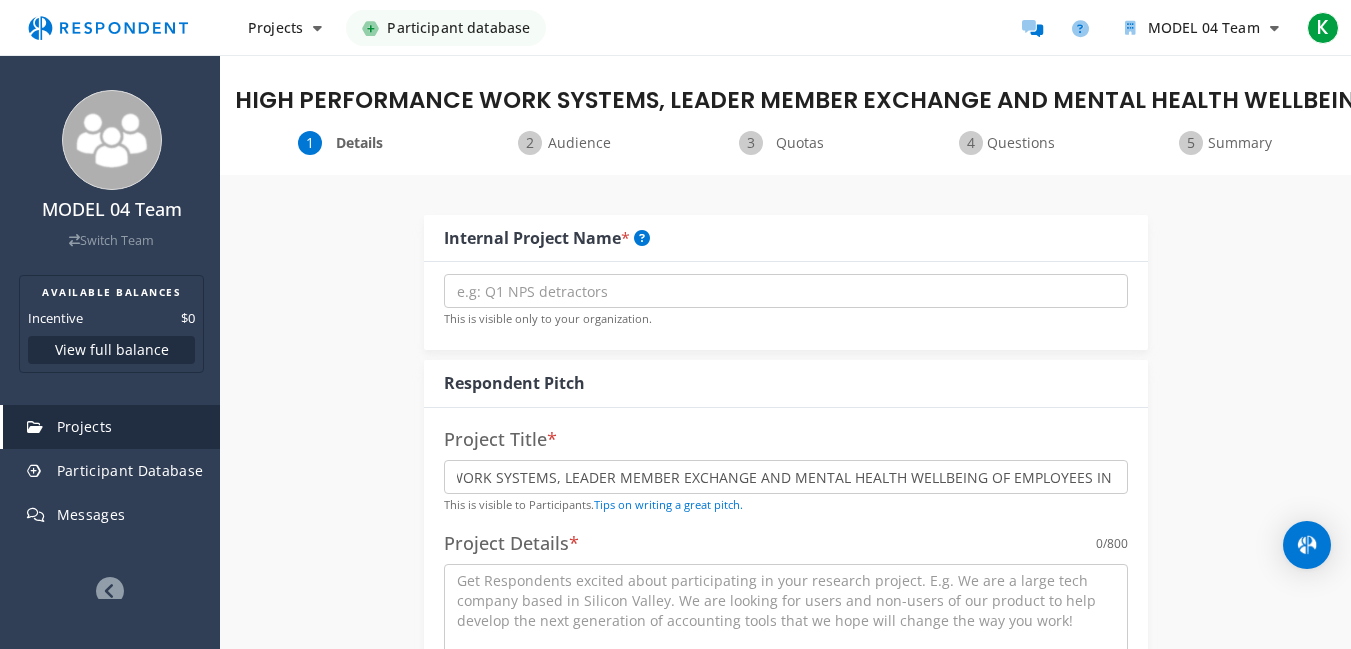 scroll, scrollTop: 0, scrollLeft: 0, axis: both 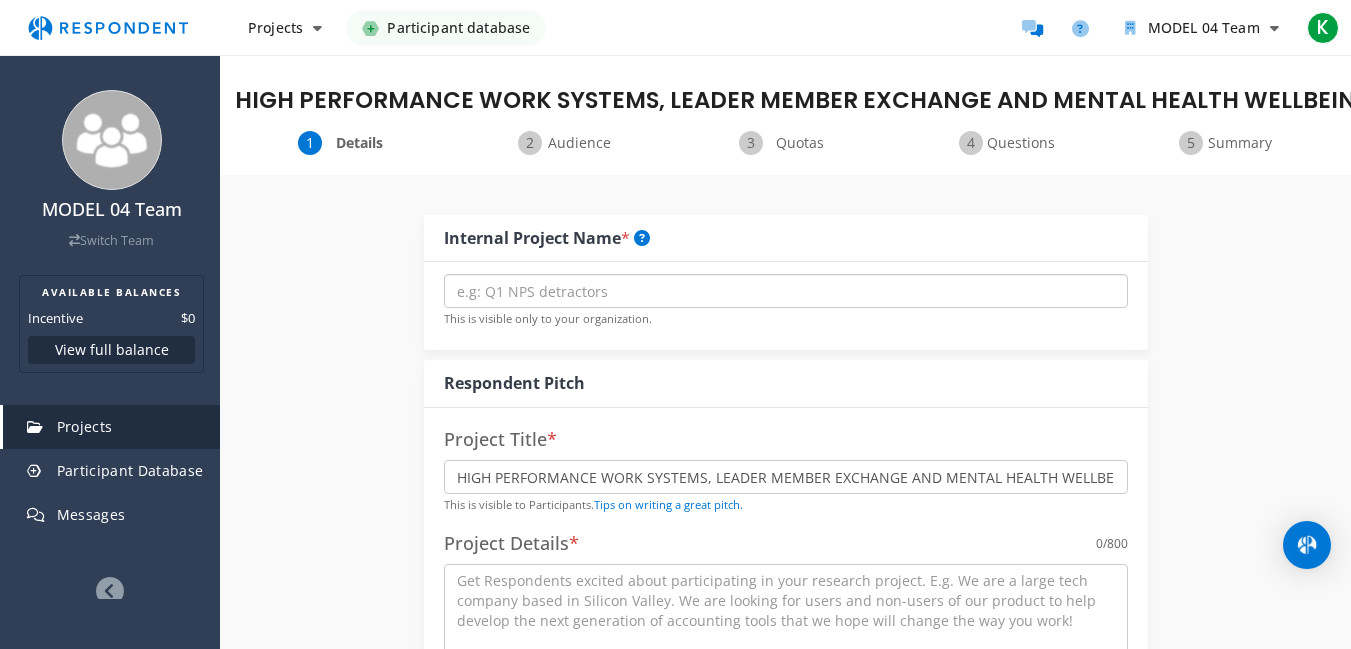 click at bounding box center (786, 291) 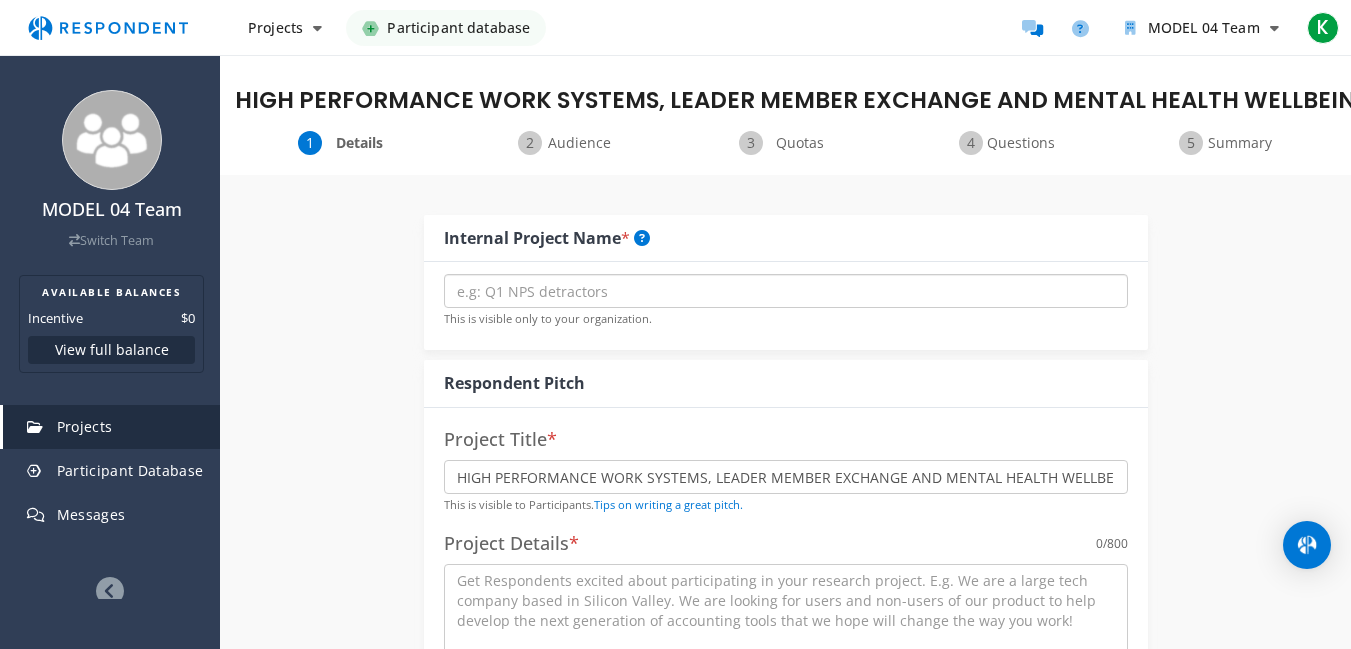 paste on "IN [GEOGRAPHIC_DATA]" 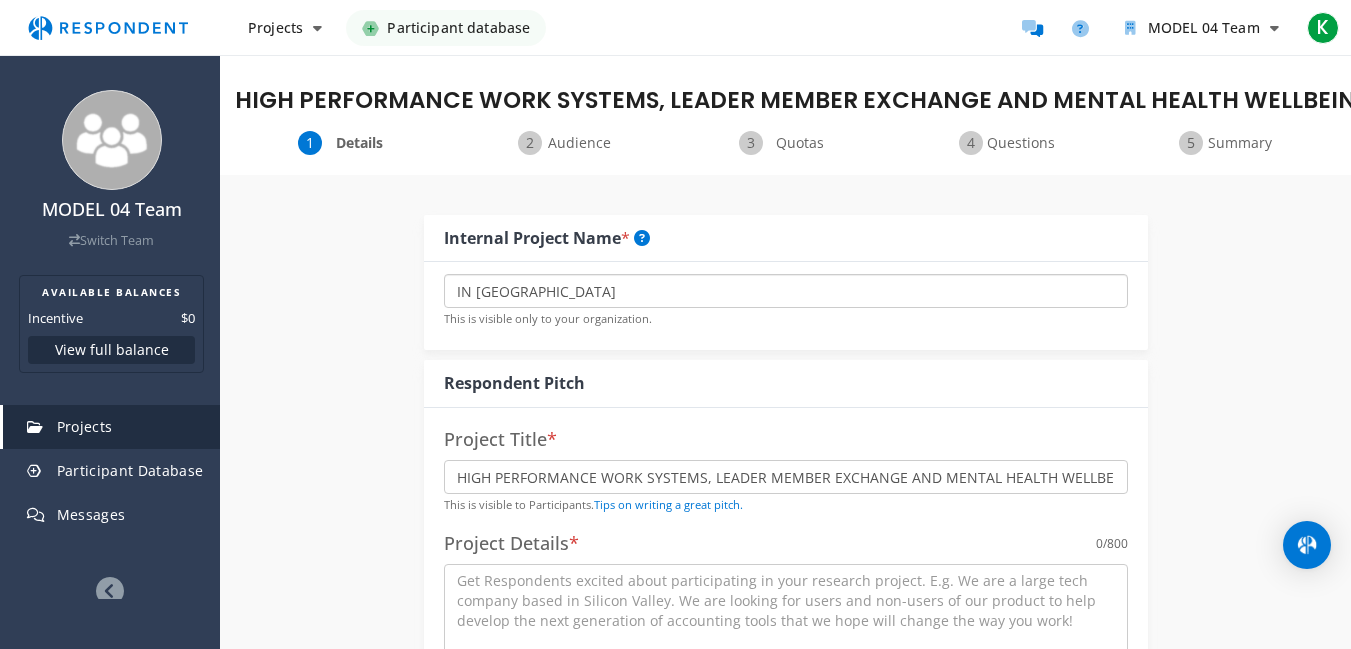 drag, startPoint x: 471, startPoint y: 289, endPoint x: 434, endPoint y: 289, distance: 37 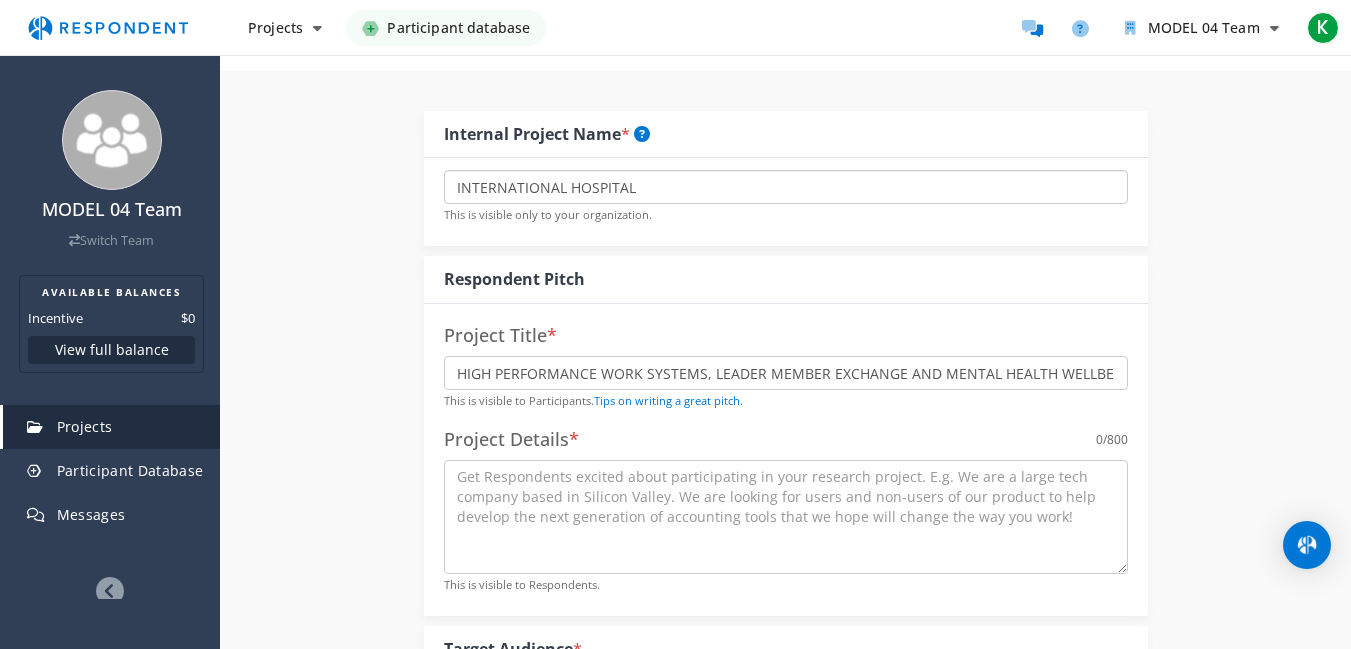 scroll, scrollTop: 100, scrollLeft: 0, axis: vertical 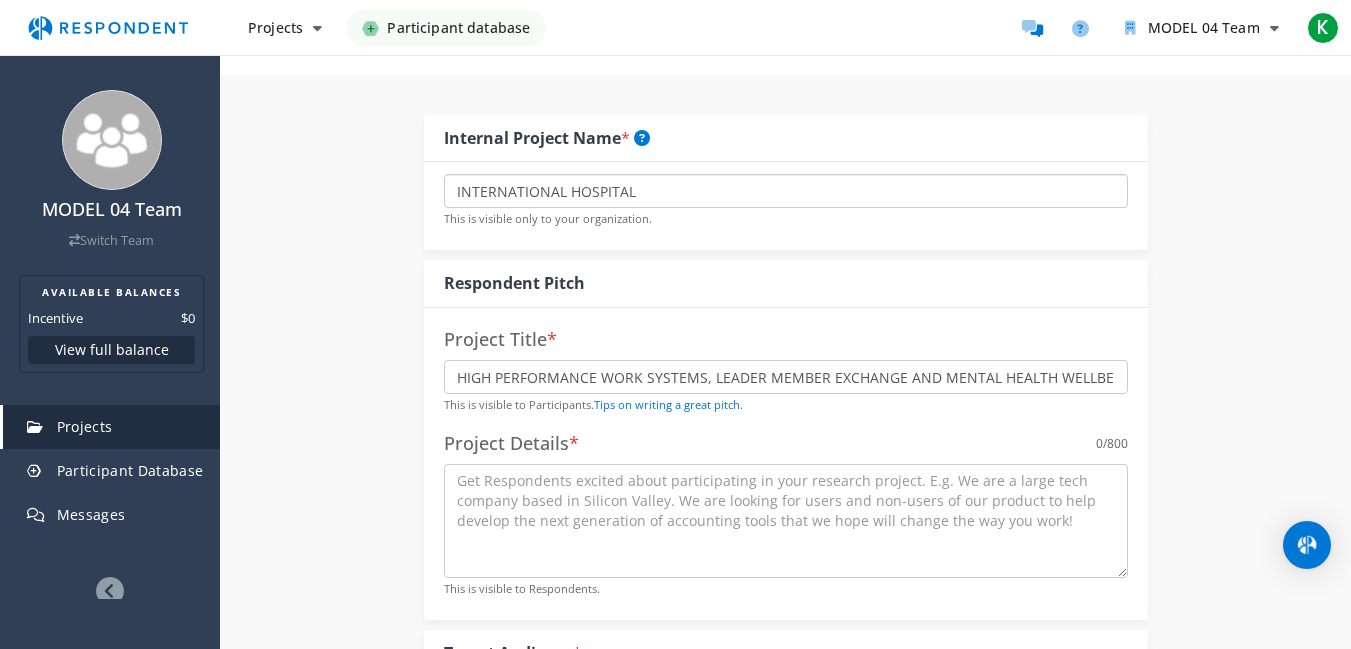 type on "INTERNATIONAL HOSPITAL" 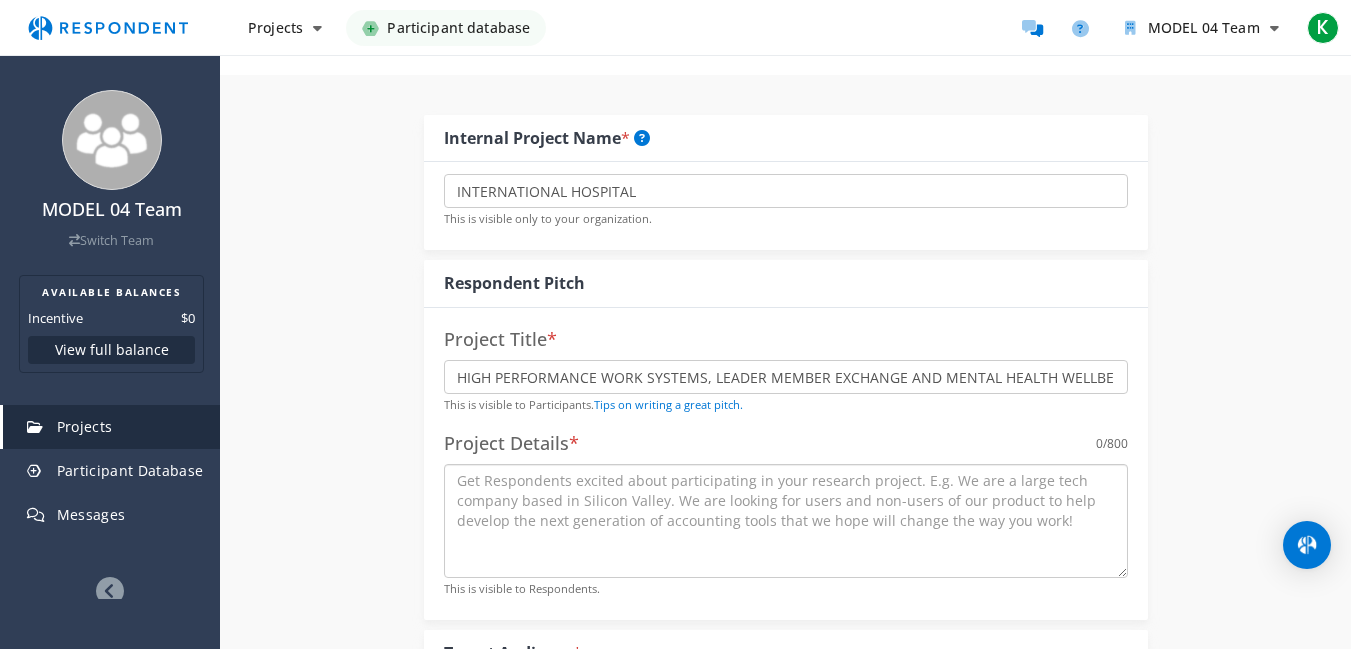 click at bounding box center (786, 521) 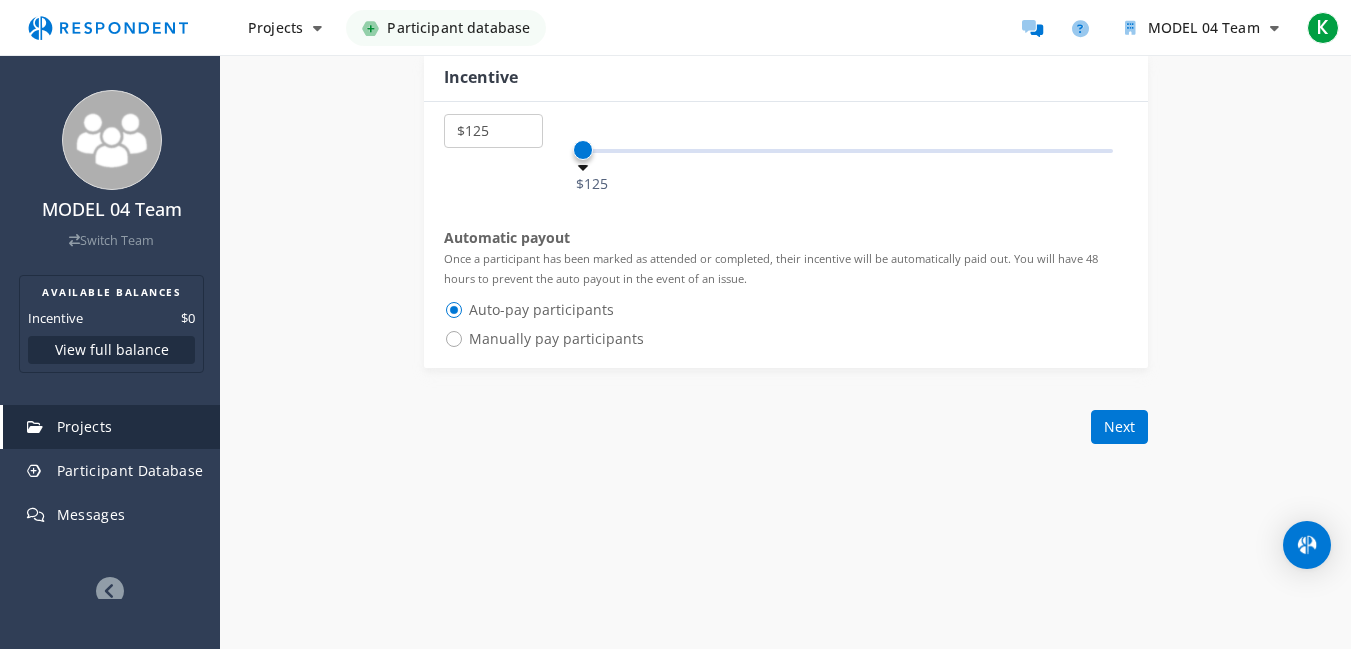 scroll, scrollTop: 1275, scrollLeft: 0, axis: vertical 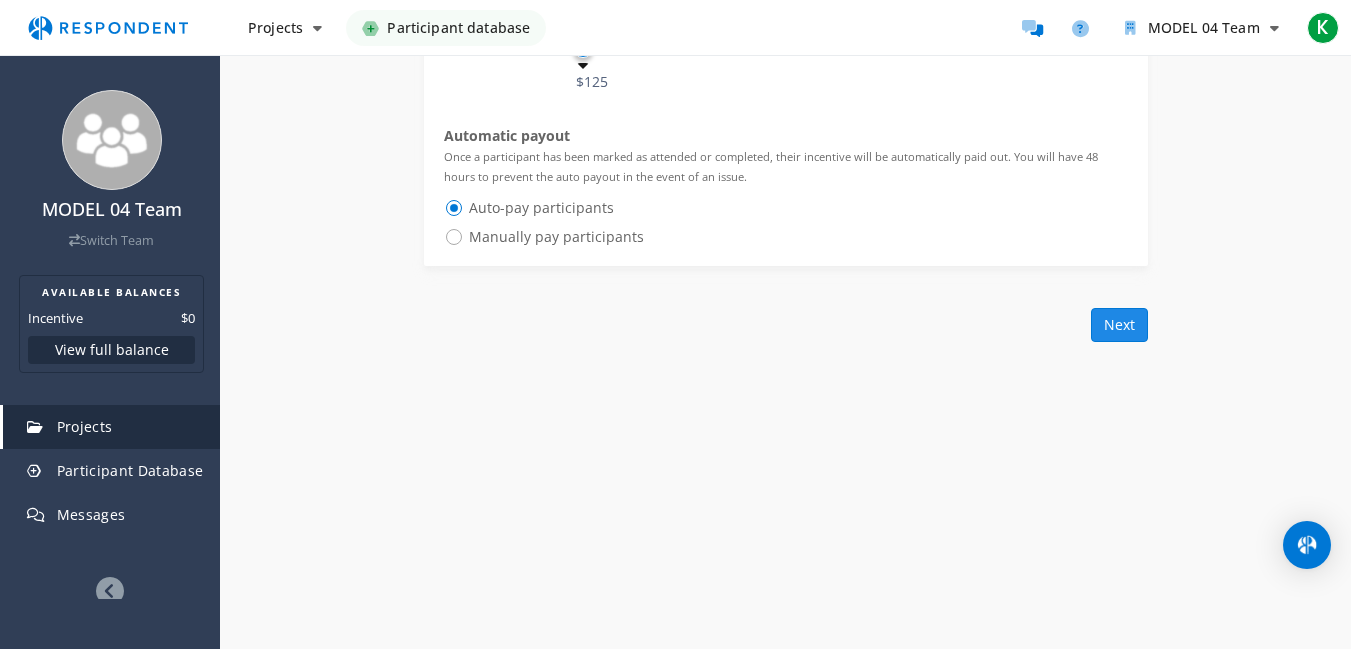 click on "Next" 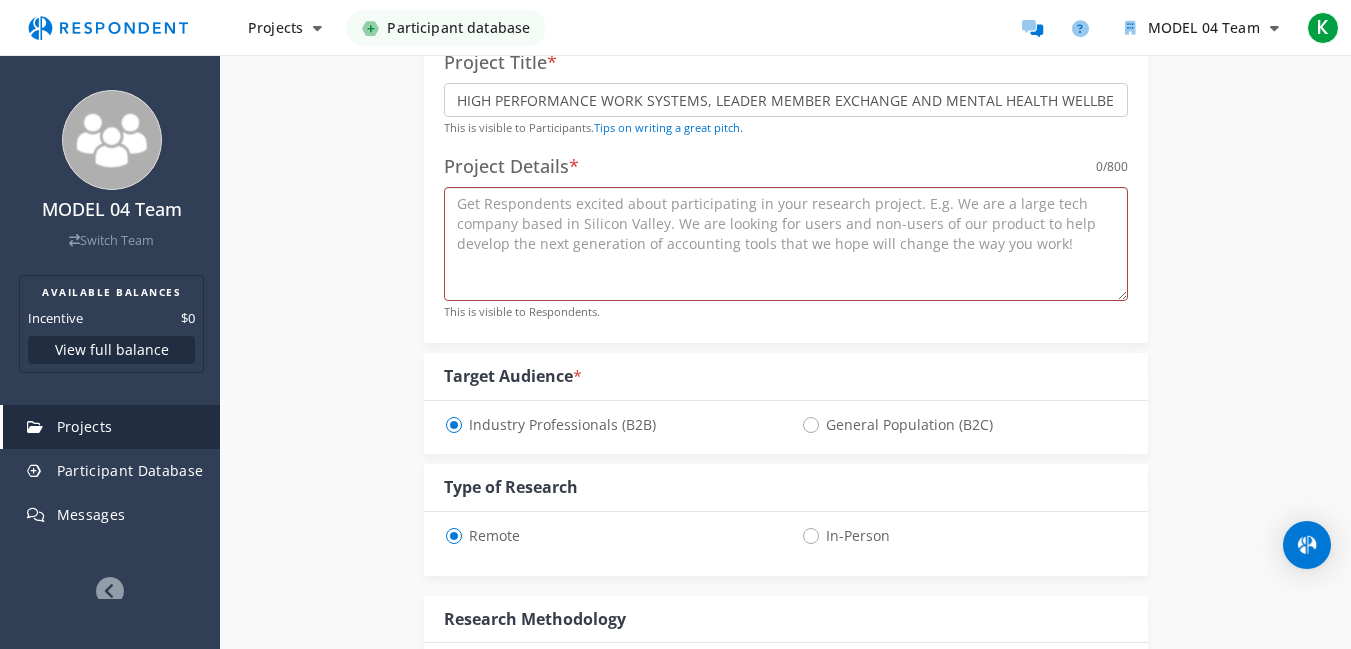 scroll, scrollTop: 375, scrollLeft: 0, axis: vertical 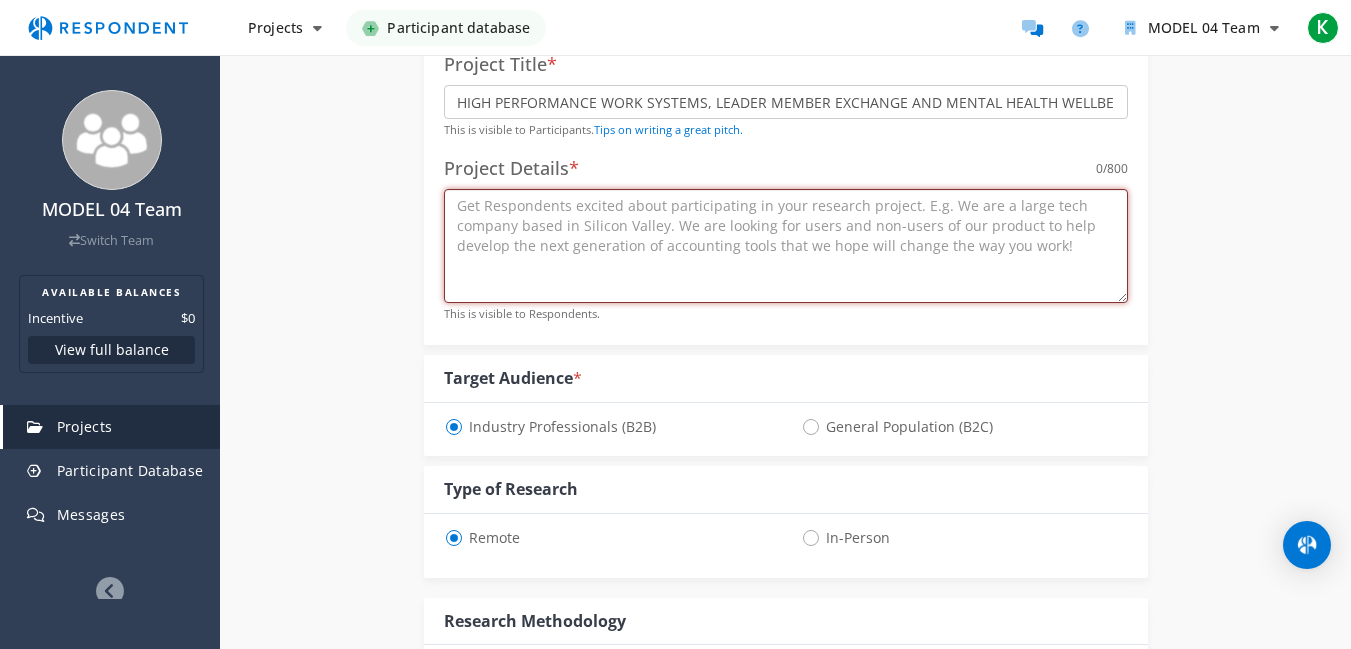 click at bounding box center [786, 246] 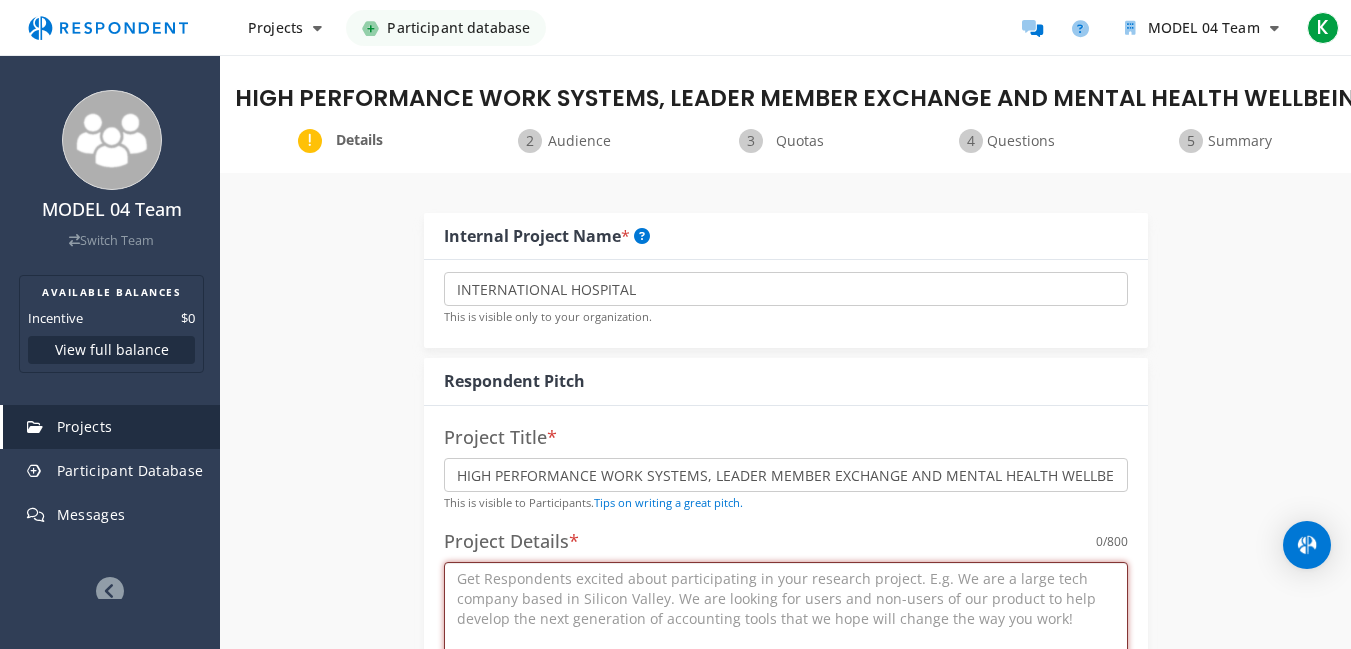 scroll, scrollTop: 0, scrollLeft: 0, axis: both 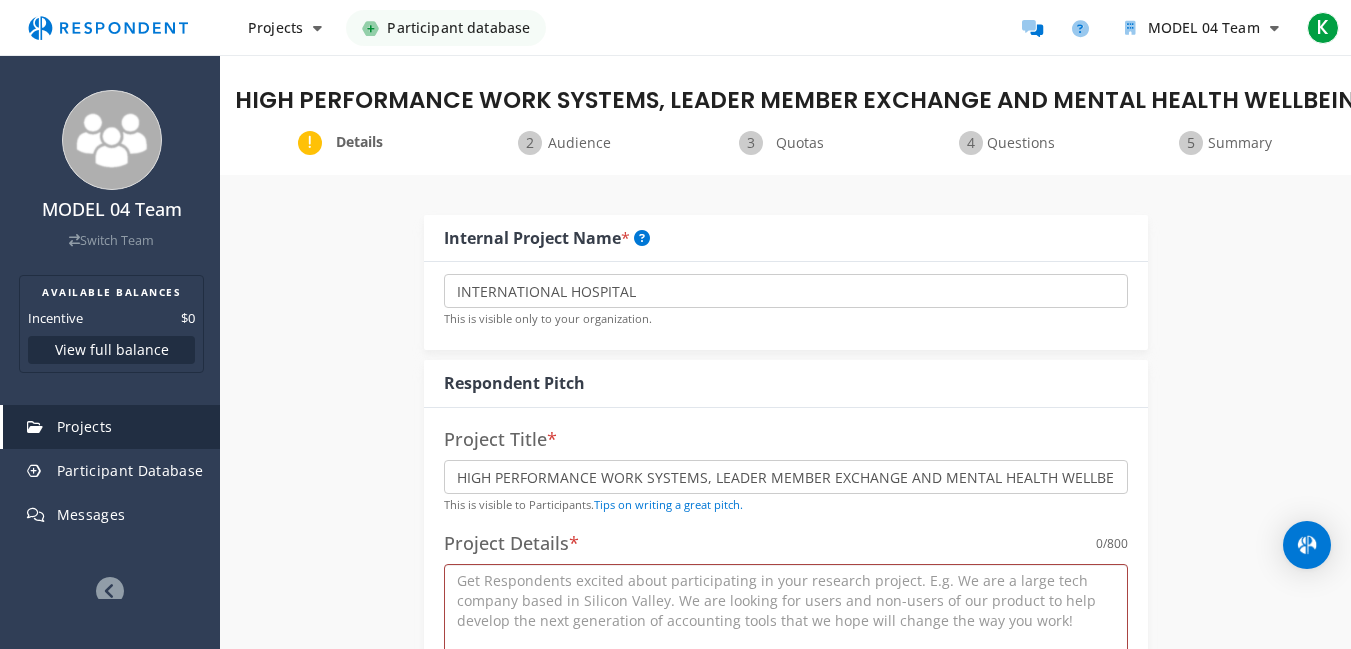 click on "HIGH PERFORMANCE WORK SYSTEMS, LEADER MEMBER EXCHANGE AND MENTAL HEALTH WELLBEING OF EMPLOYEES IN IN" at bounding box center [785, 93] 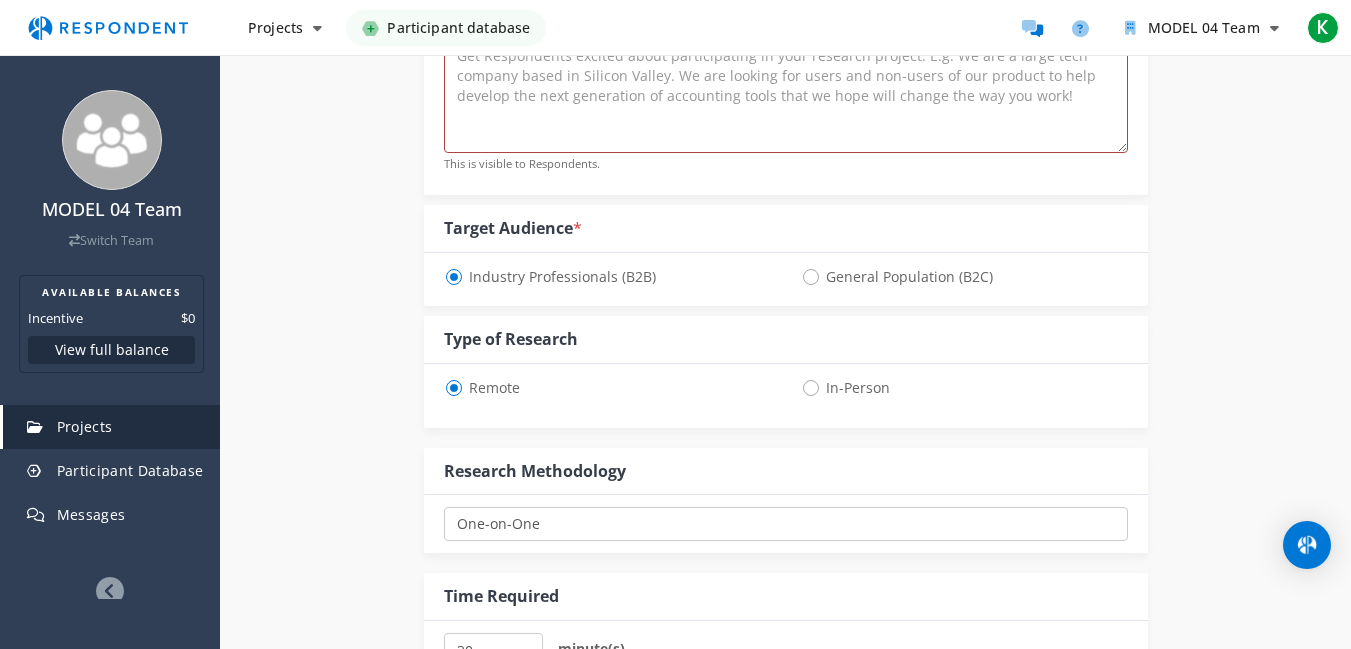 scroll, scrollTop: 500, scrollLeft: 0, axis: vertical 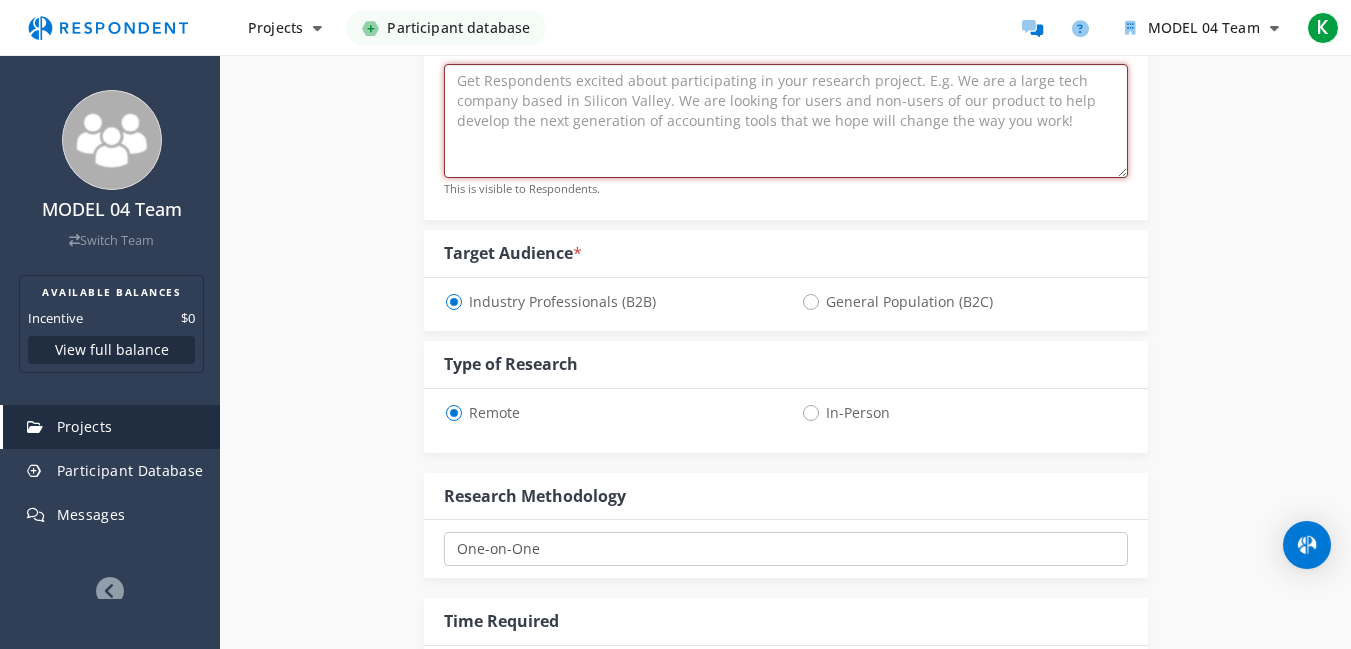 click at bounding box center (786, 121) 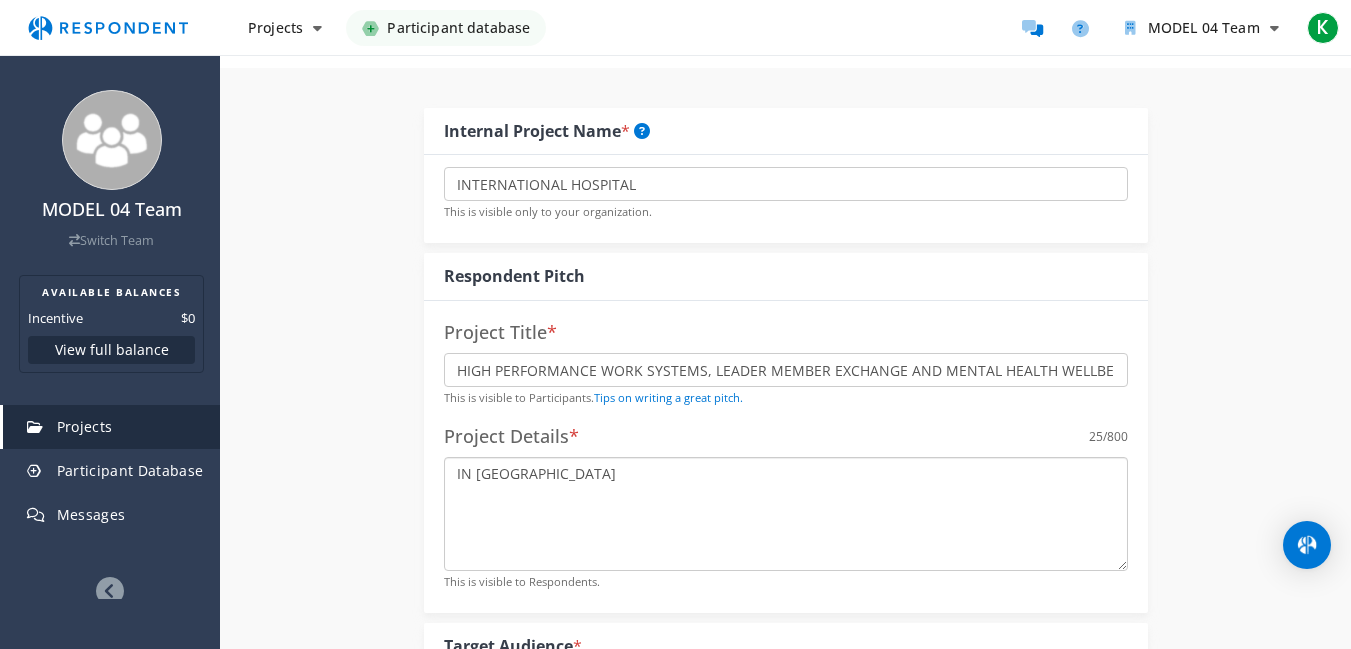 scroll, scrollTop: 100, scrollLeft: 0, axis: vertical 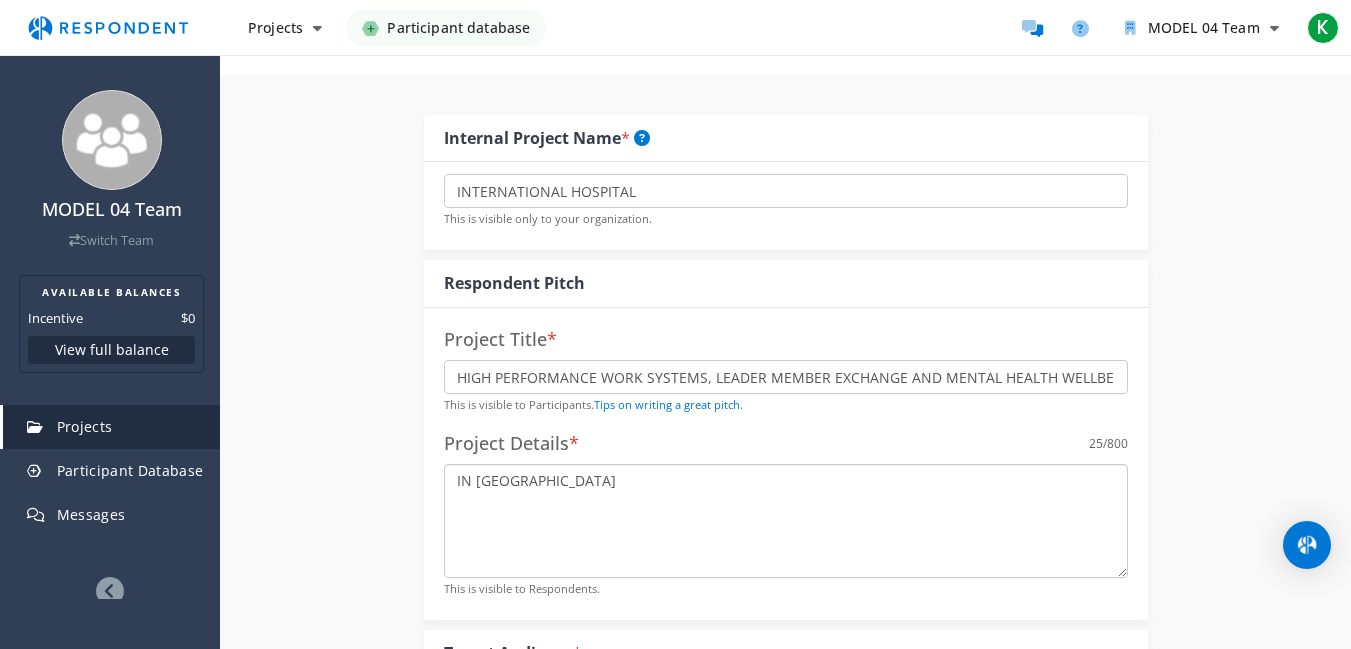 drag, startPoint x: 455, startPoint y: 481, endPoint x: 707, endPoint y: 506, distance: 253.23705 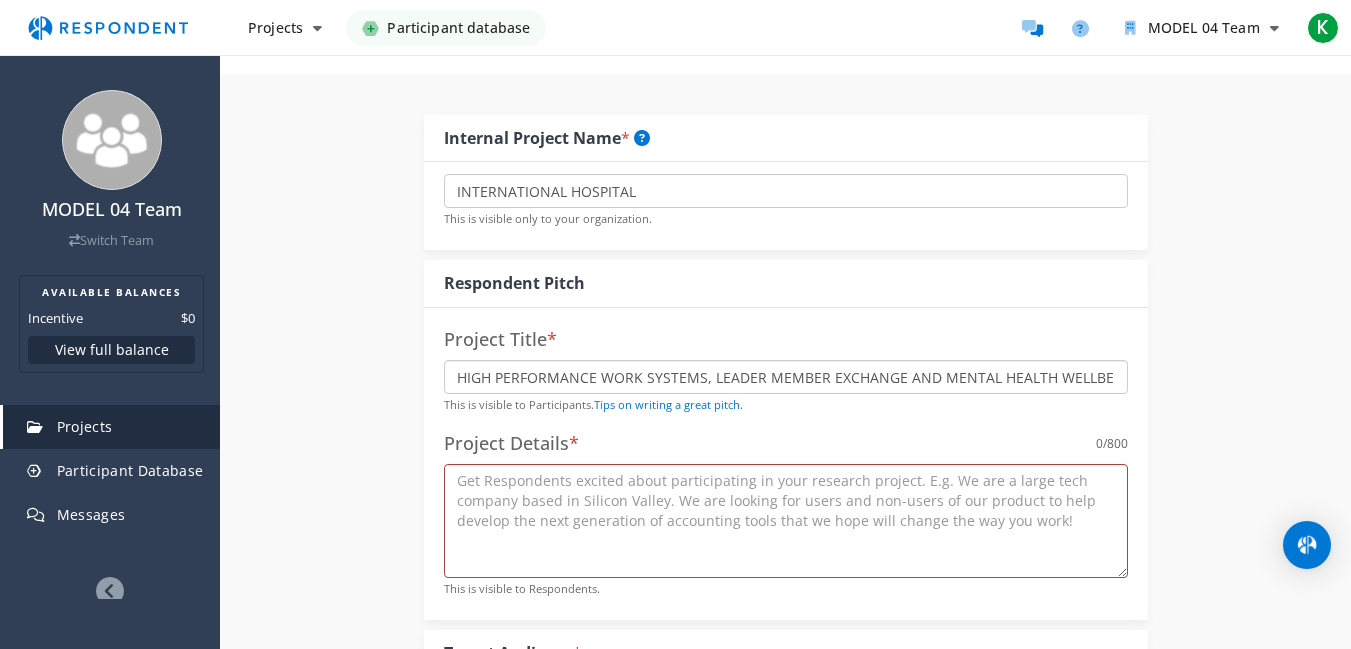 scroll, scrollTop: 0, scrollLeft: 151, axis: horizontal 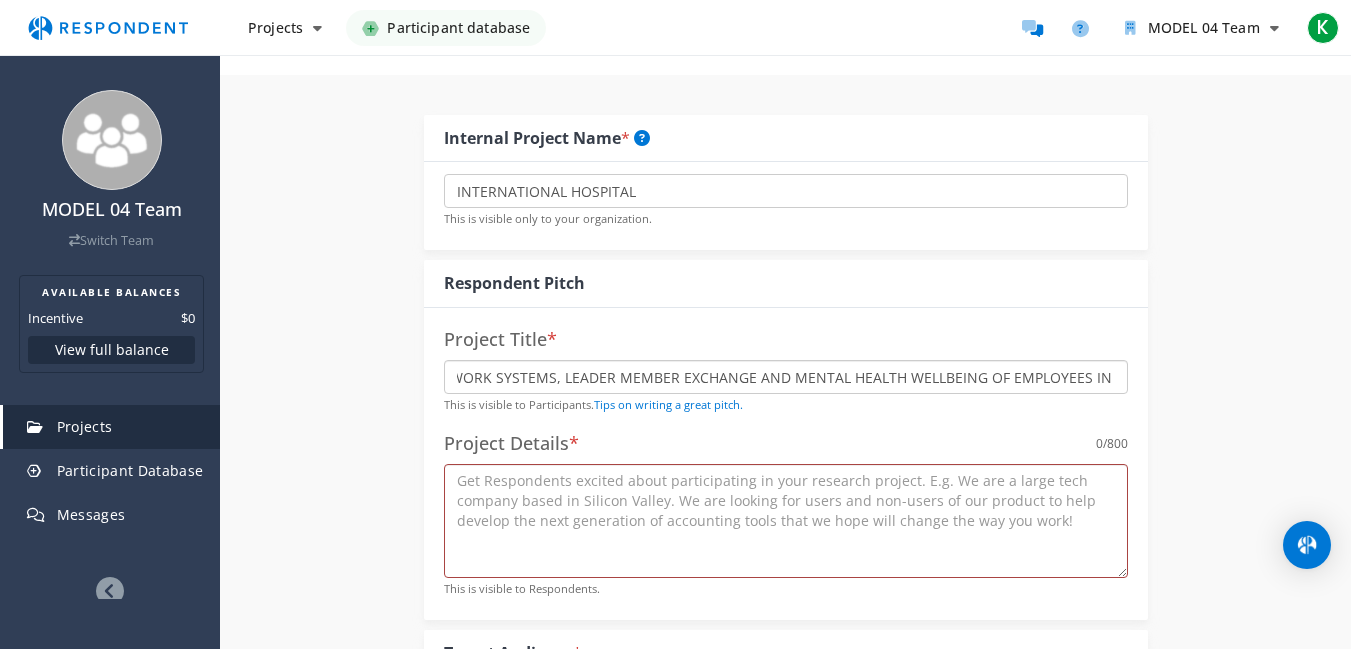 drag, startPoint x: 455, startPoint y: 372, endPoint x: 1162, endPoint y: 398, distance: 707.4779 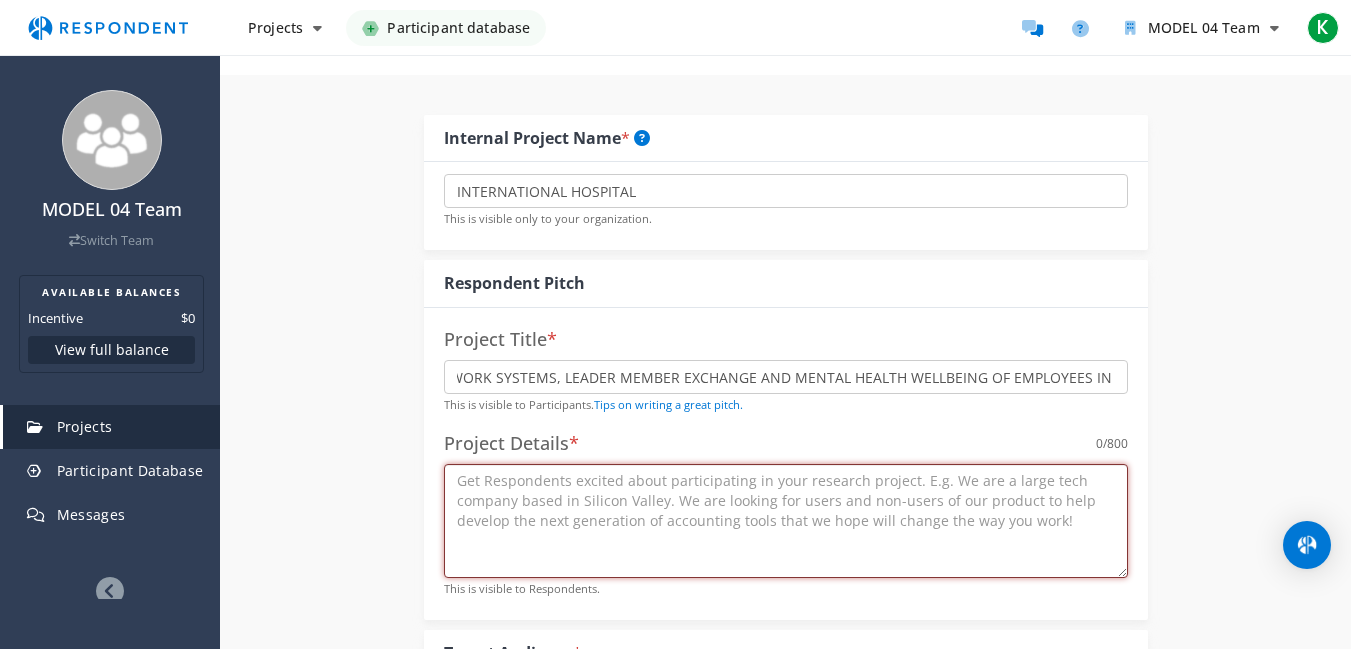 click at bounding box center (786, 521) 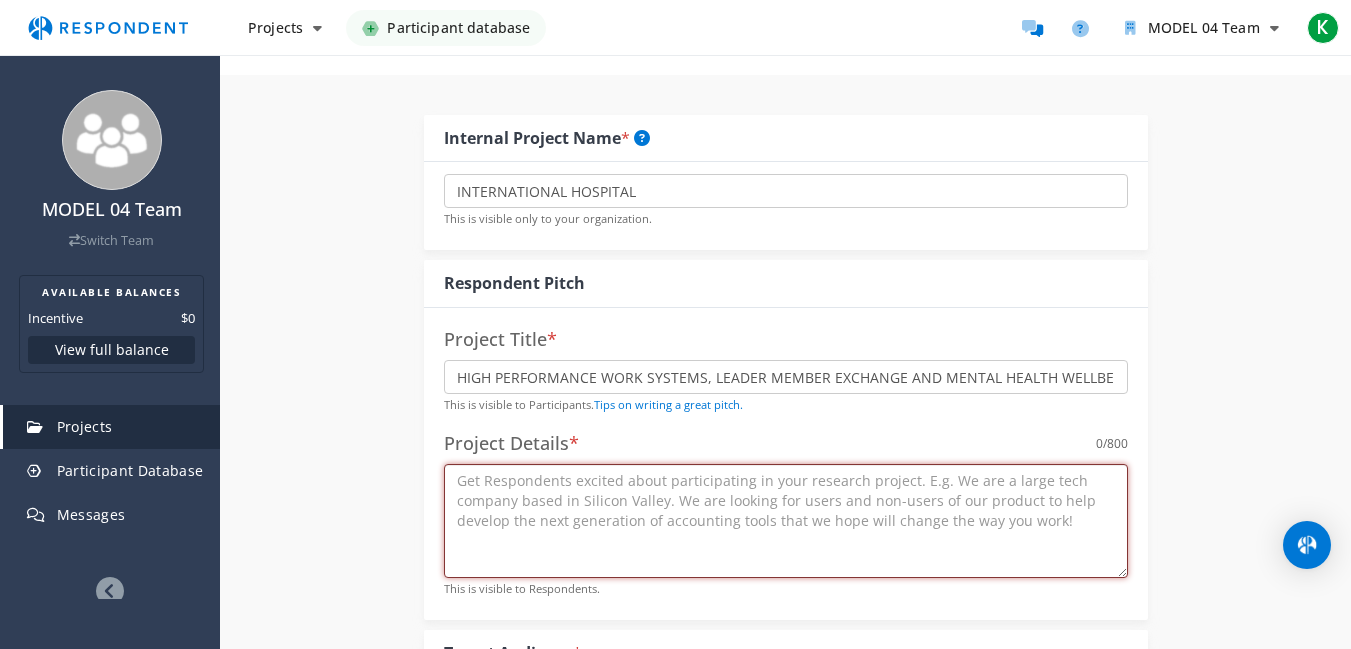 paste on "HIGH PERFORMANCE WORK SYSTEMS, LEADER MEMBER EXCHANGE AND MENTAL HEALTH WELLBEING OF EMPLOYEES IN IN" 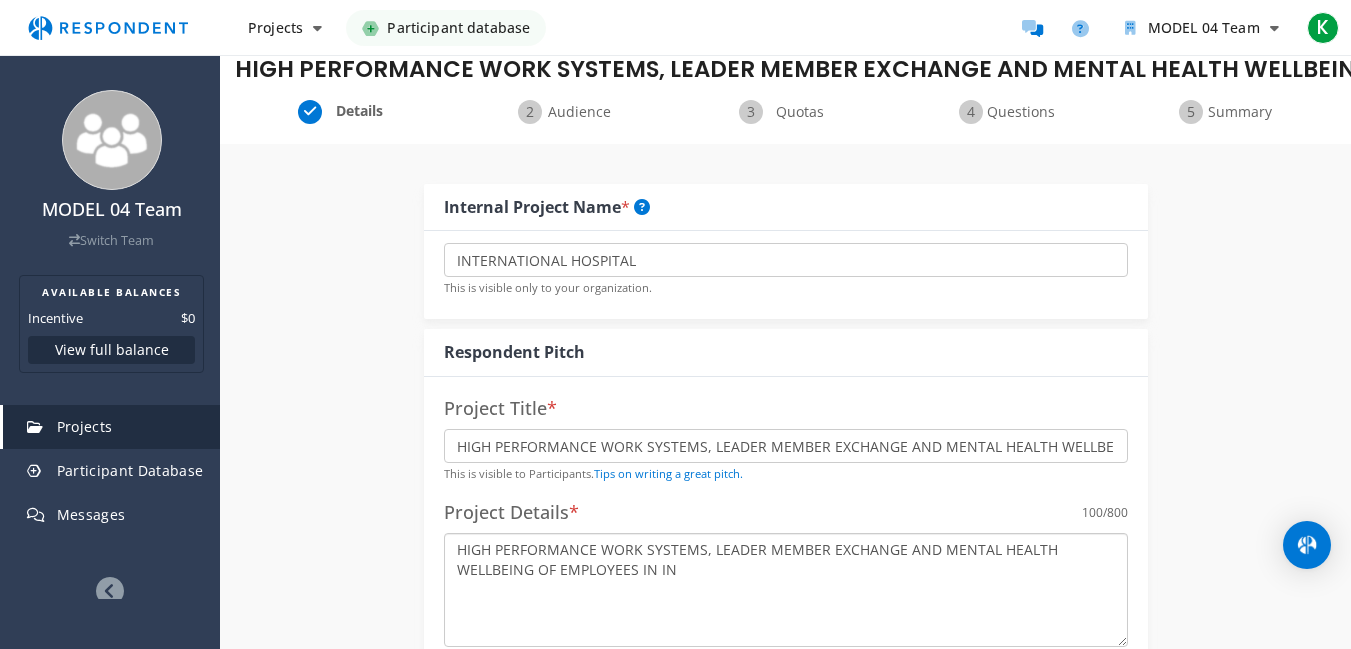 scroll, scrollTop: 0, scrollLeft: 0, axis: both 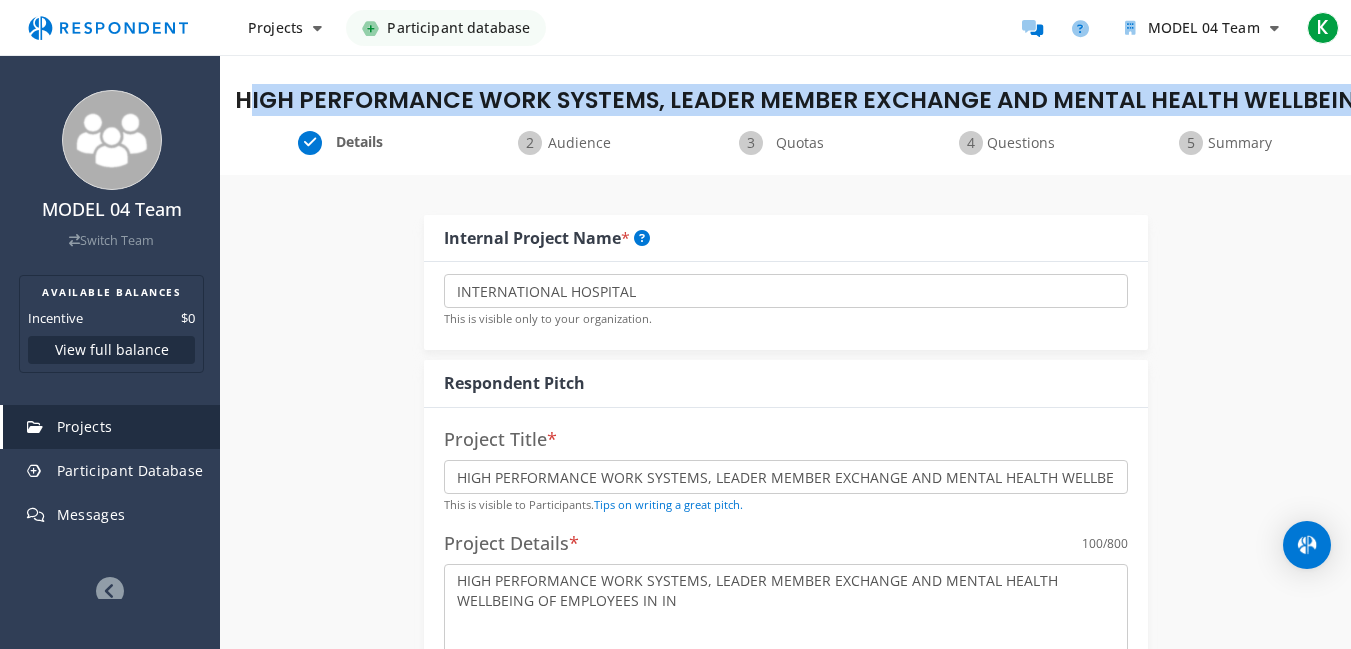 drag, startPoint x: 235, startPoint y: 95, endPoint x: 1292, endPoint y: 281, distance: 1073.2405 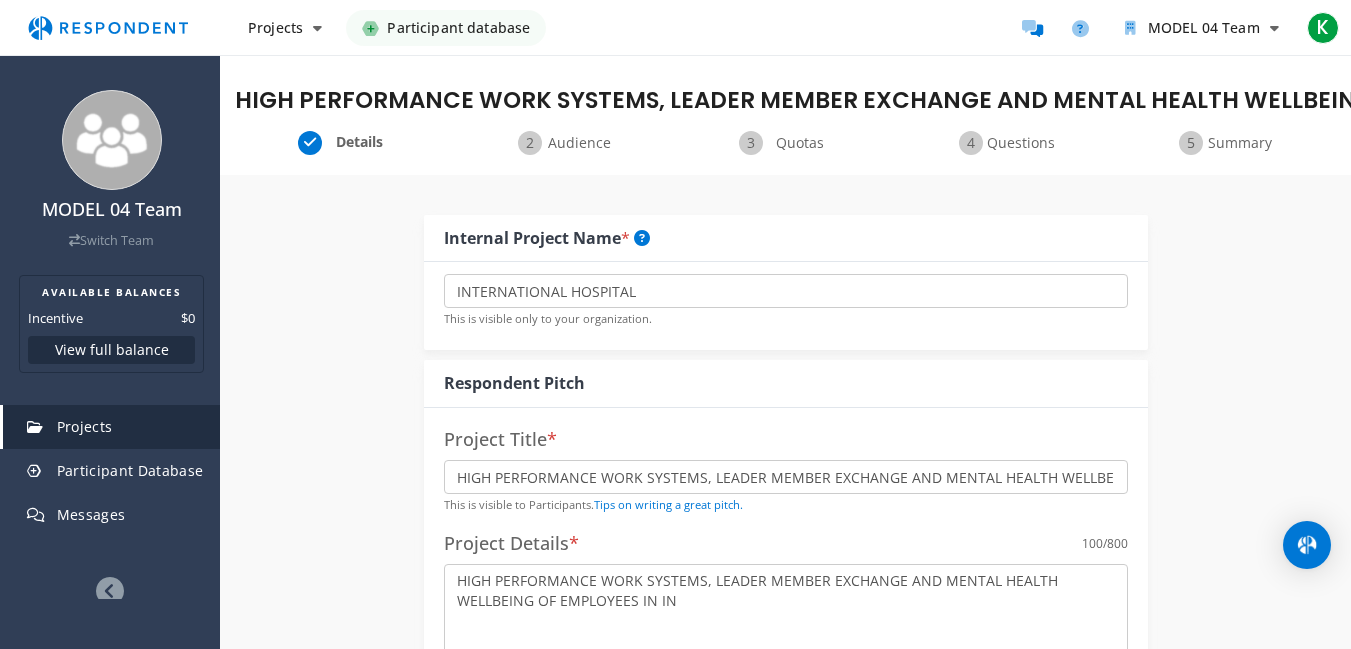 drag, startPoint x: 1302, startPoint y: 381, endPoint x: 1241, endPoint y: 325, distance: 82.80701 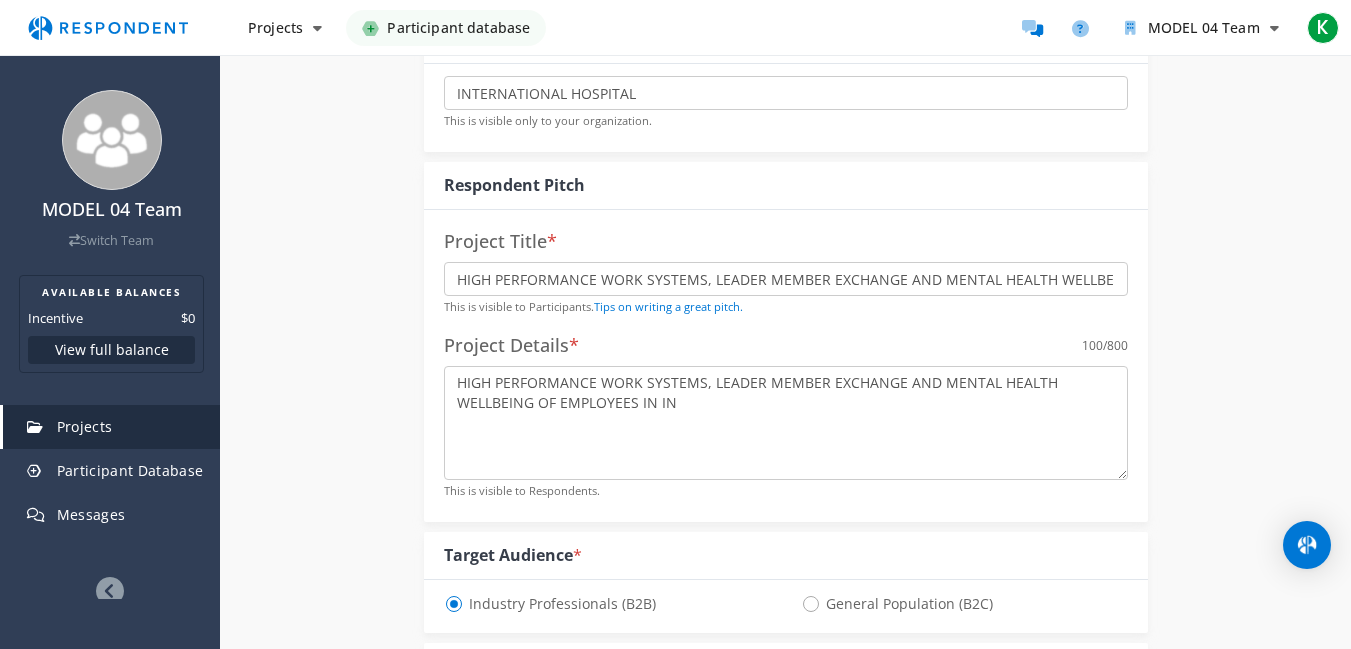 scroll, scrollTop: 200, scrollLeft: 0, axis: vertical 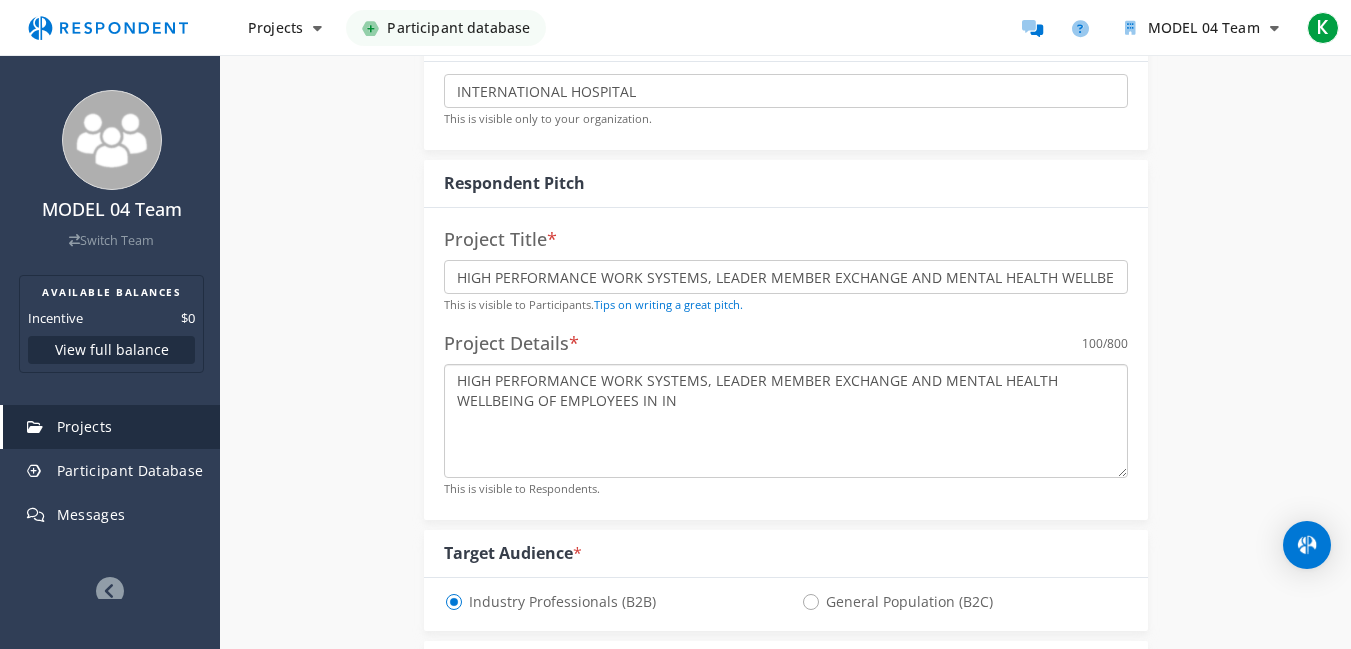 click on "HIGH PERFORMANCE WORK SYSTEMS, LEADER MEMBER EXCHANGE AND MENTAL HEALTH WELLBEING OF EMPLOYEES IN IN" at bounding box center [786, 421] 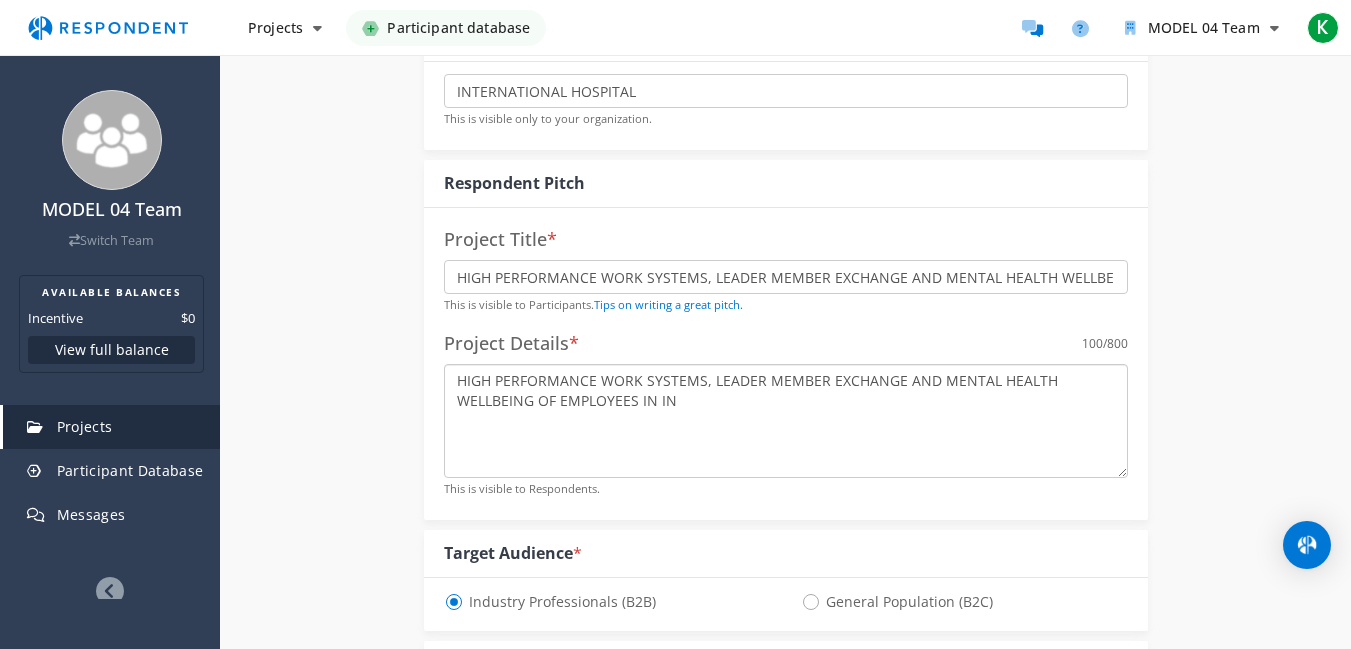 paste on "INTERNATIONAL [GEOGRAPHIC_DATA], [GEOGRAPHIC_DATA]" 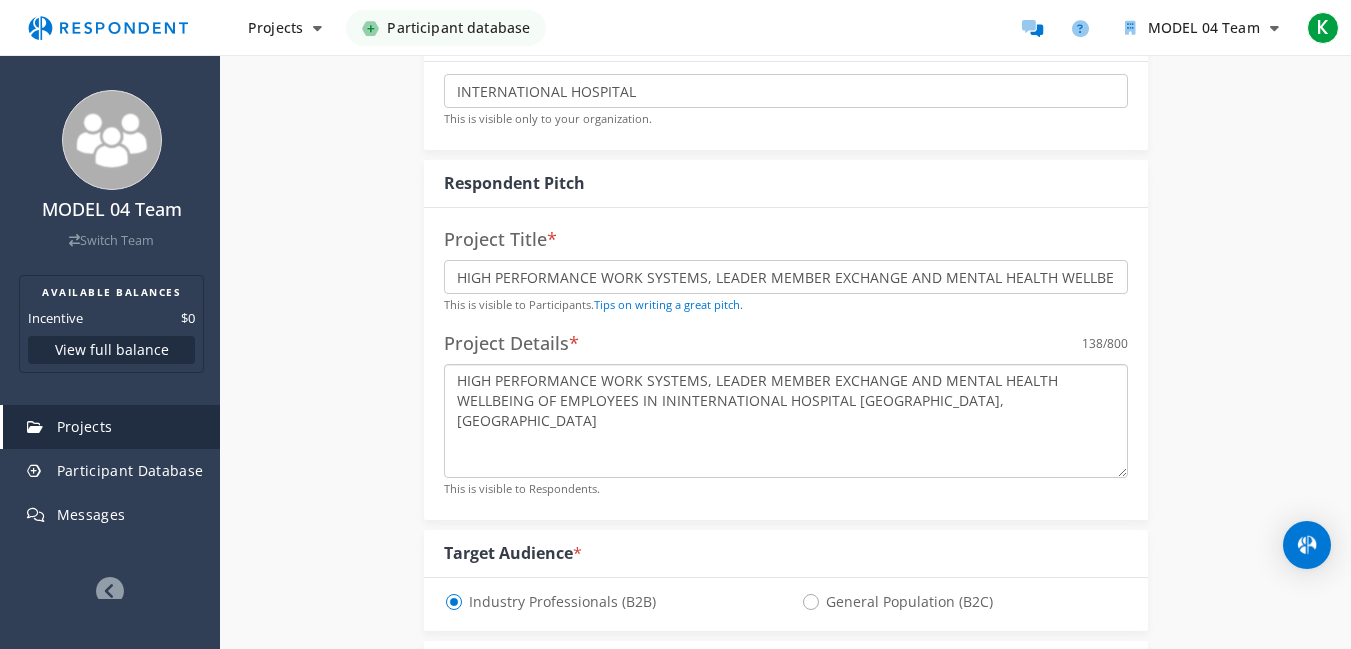 drag, startPoint x: 667, startPoint y: 399, endPoint x: 671, endPoint y: 413, distance: 14.56022 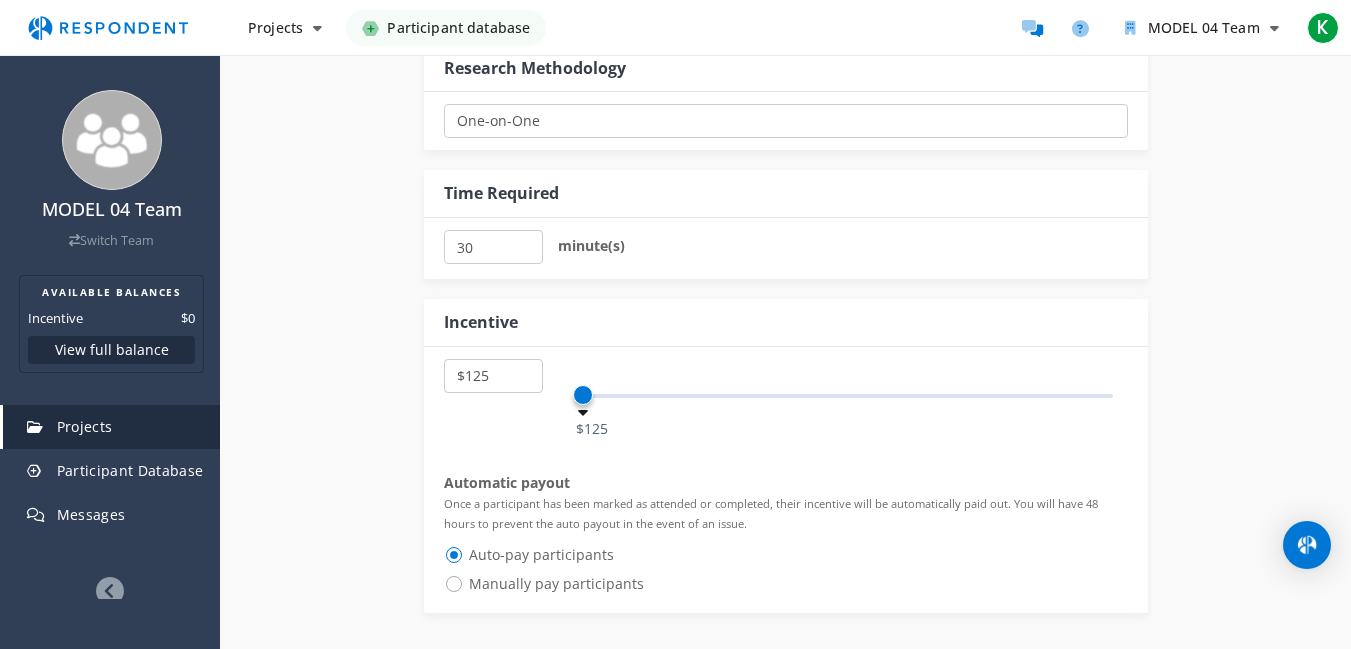 scroll, scrollTop: 1275, scrollLeft: 0, axis: vertical 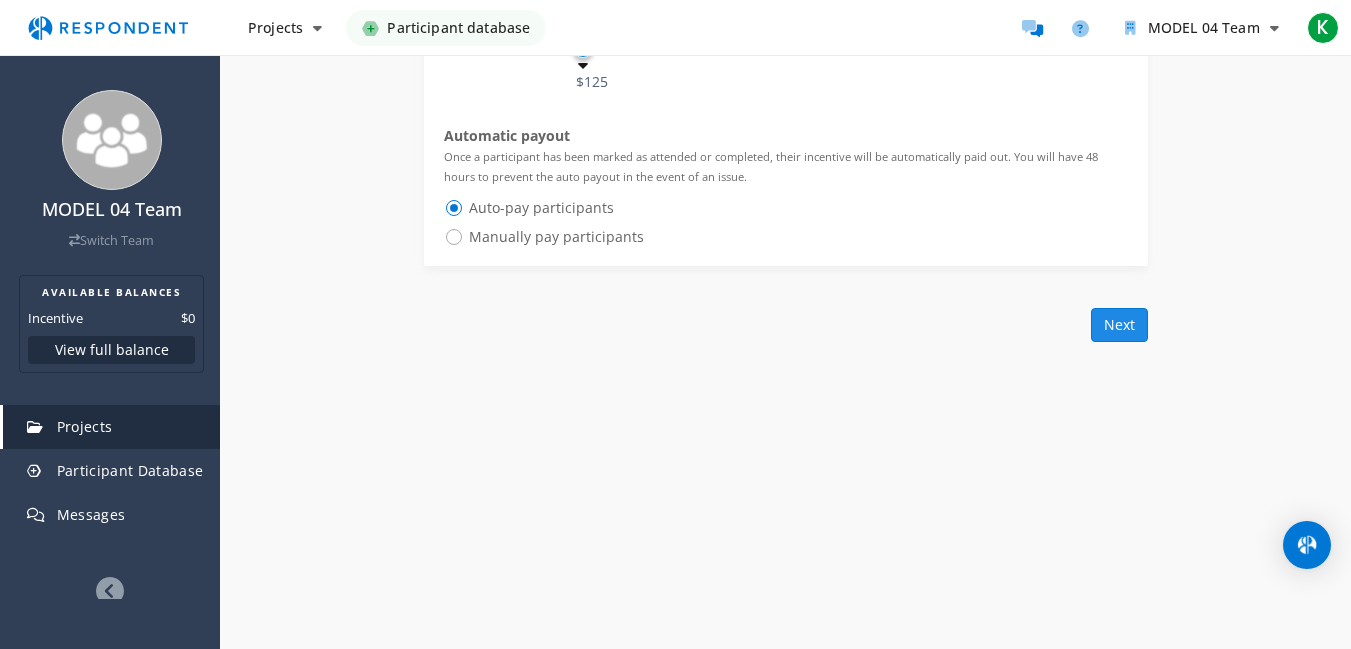 type on "HIGH PERFORMANCE WORK SYSTEMS, LEADER MEMBER EXCHANGE AND MENTAL HEALTH WELLBEING OF EMPLOYEES IN [GEOGRAPHIC_DATA], [GEOGRAPHIC_DATA]" 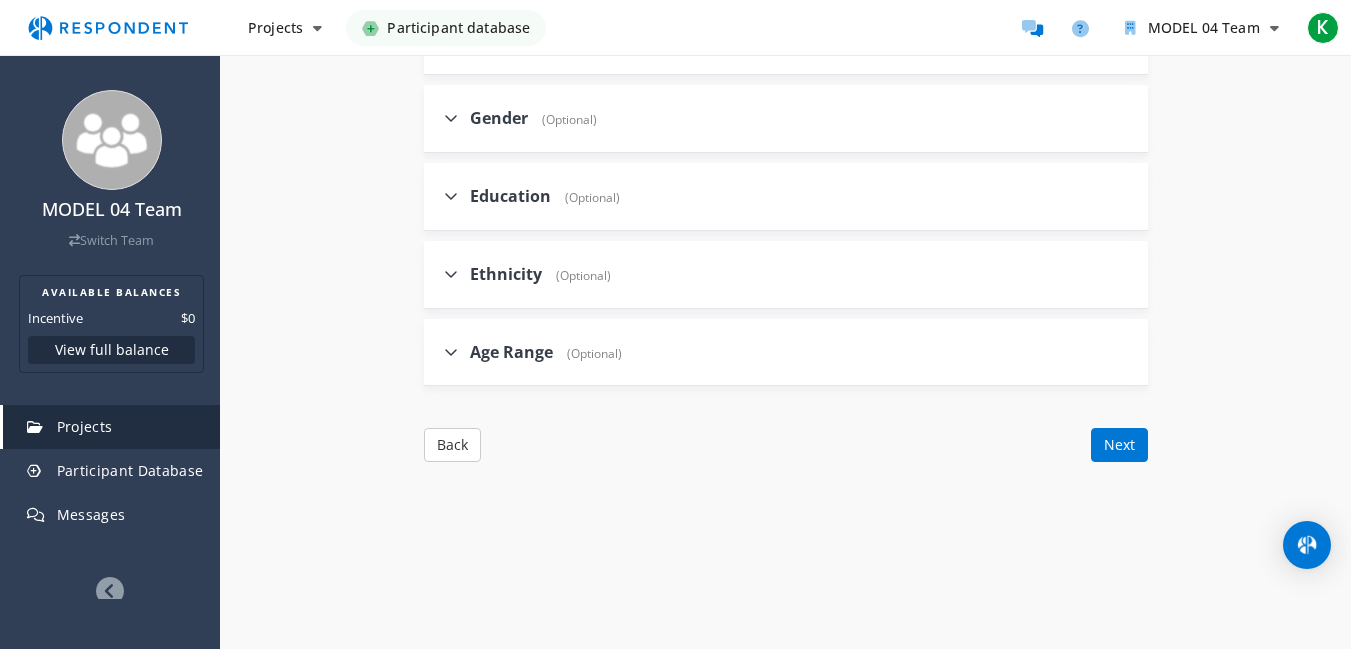 scroll, scrollTop: 2075, scrollLeft: 0, axis: vertical 